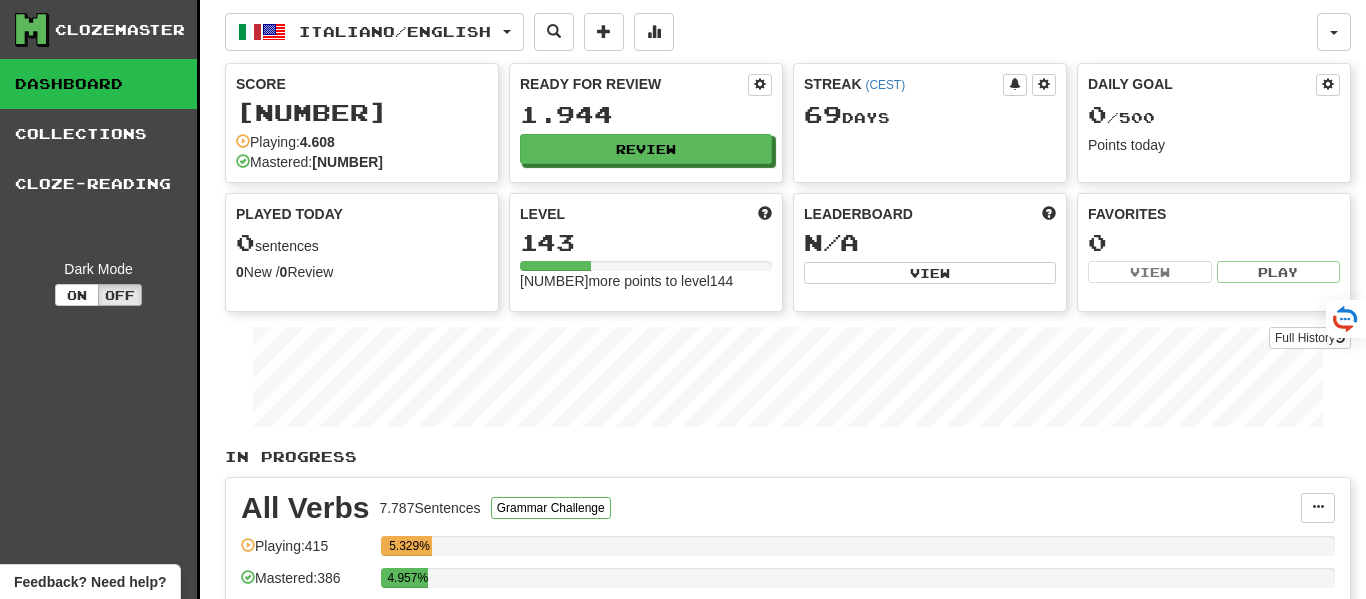 scroll, scrollTop: 0, scrollLeft: 0, axis: both 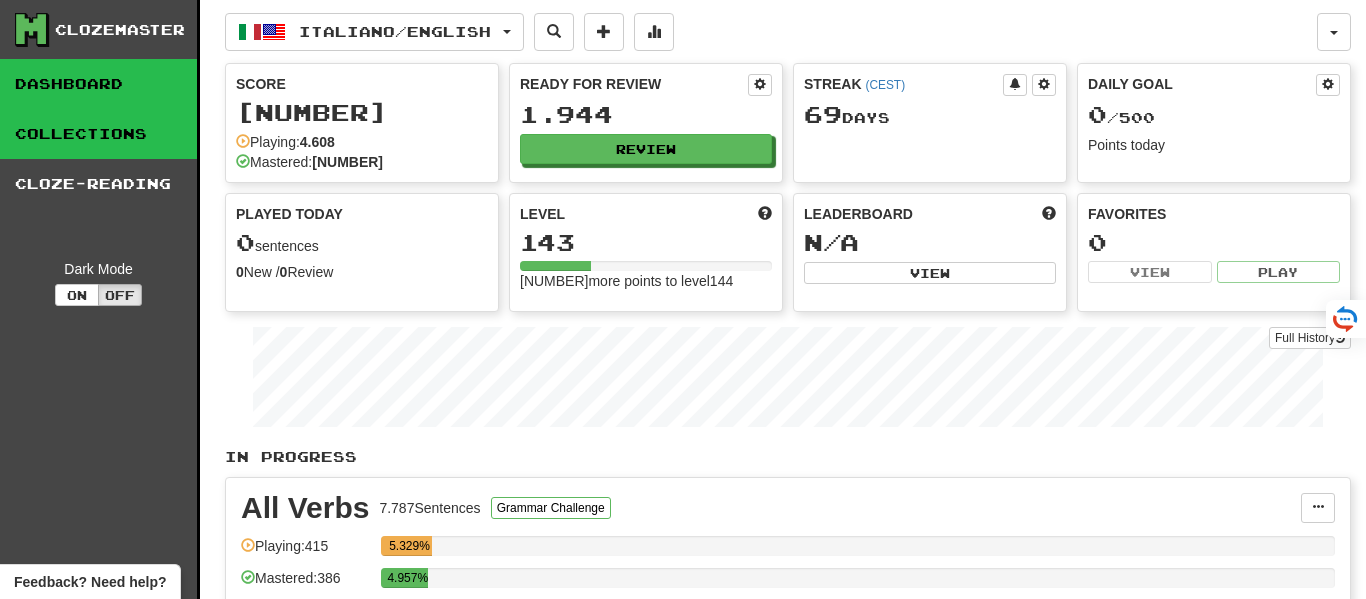 click on "Collections" at bounding box center (98, 134) 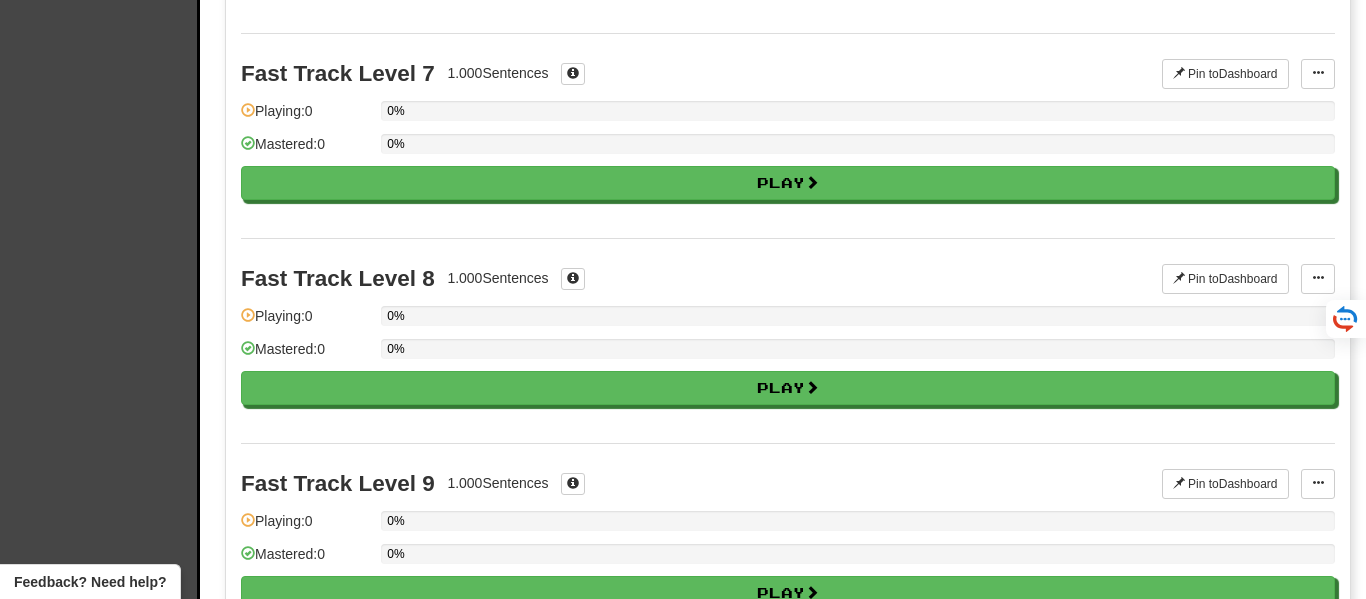 scroll, scrollTop: 3156, scrollLeft: 0, axis: vertical 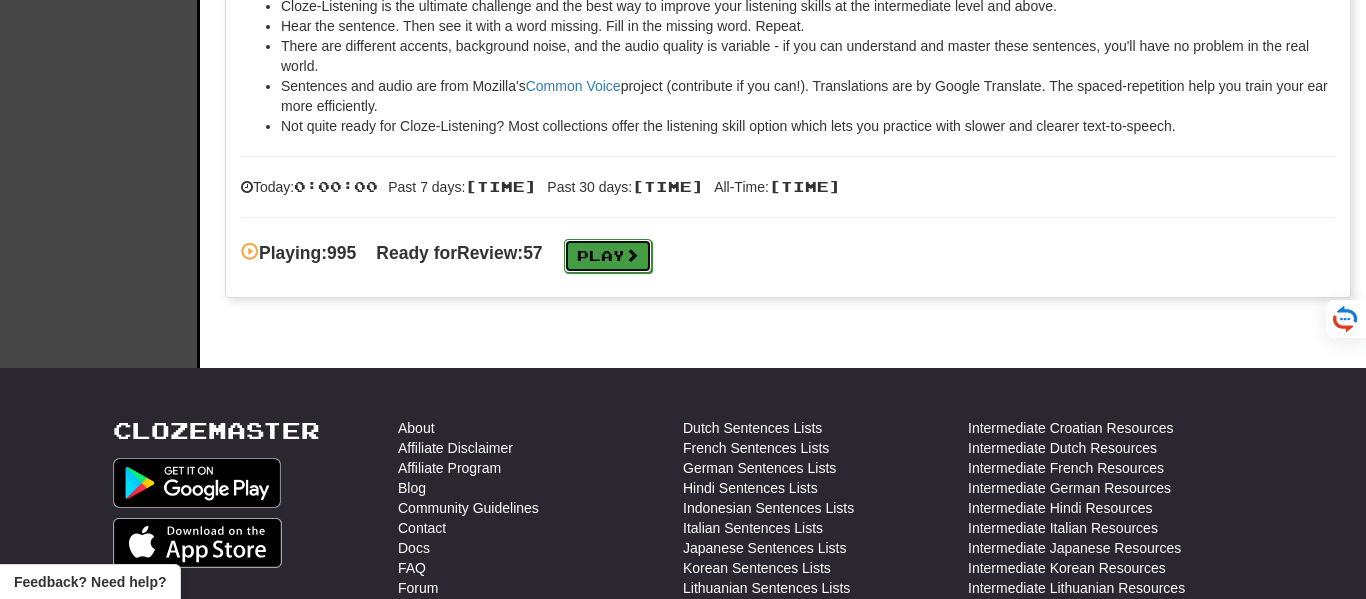 click on "Play" at bounding box center (608, 256) 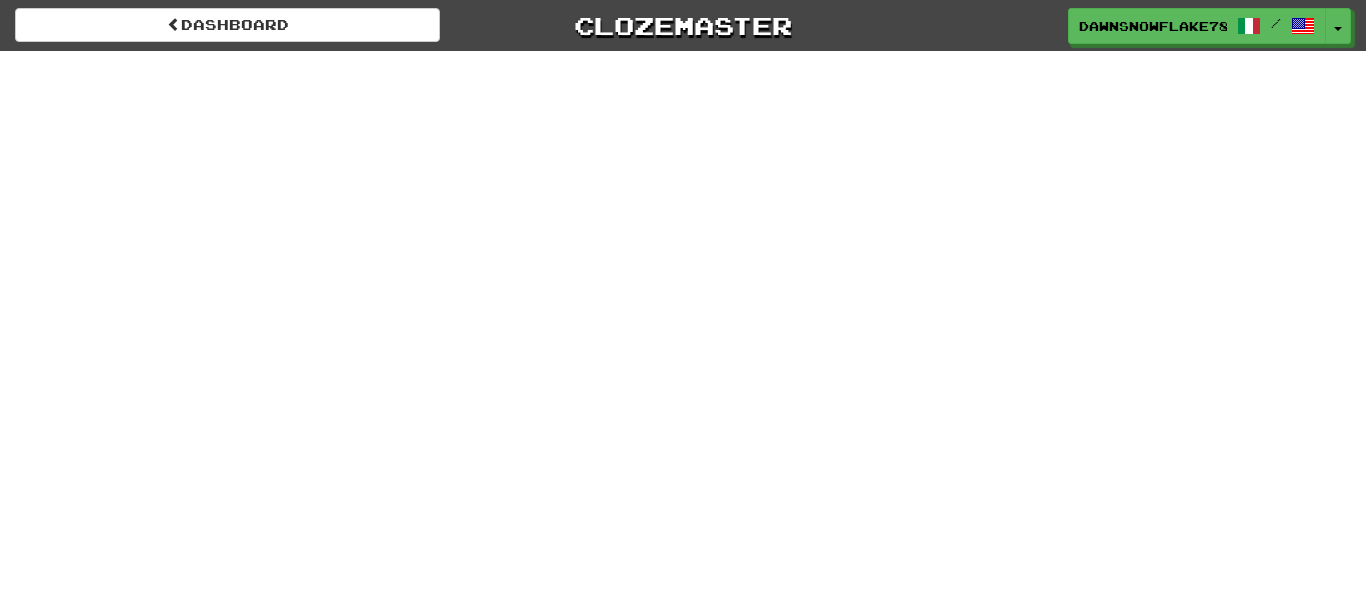 scroll, scrollTop: 0, scrollLeft: 0, axis: both 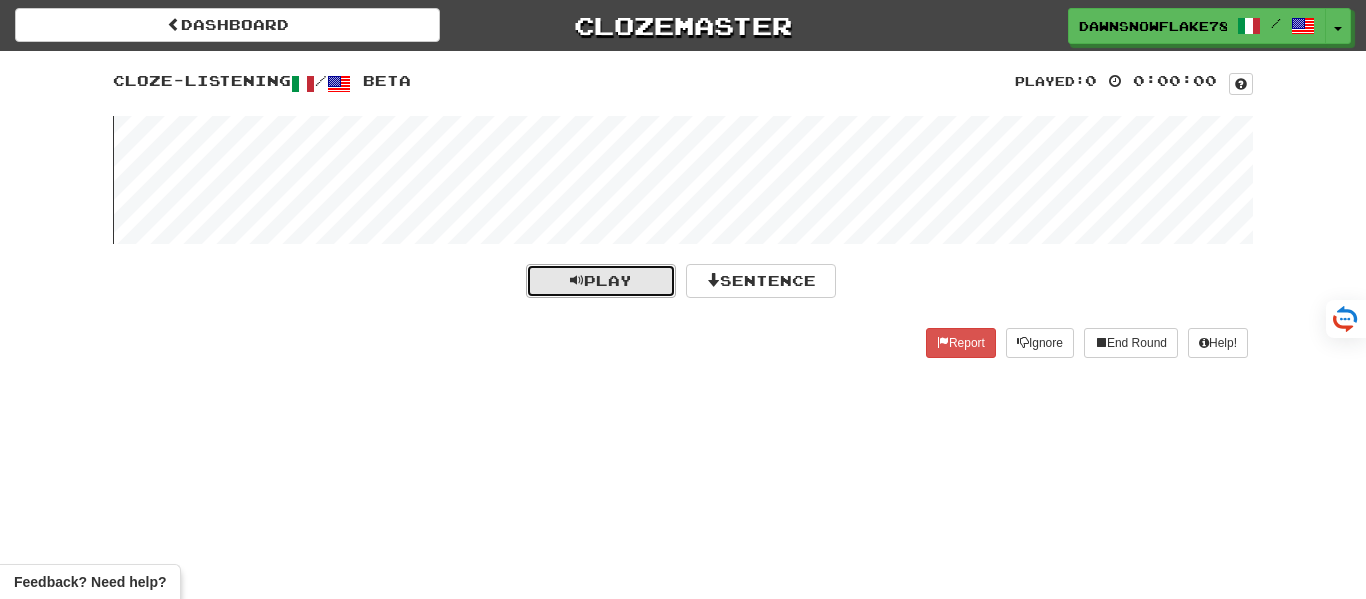 click on "Play" at bounding box center [601, 280] 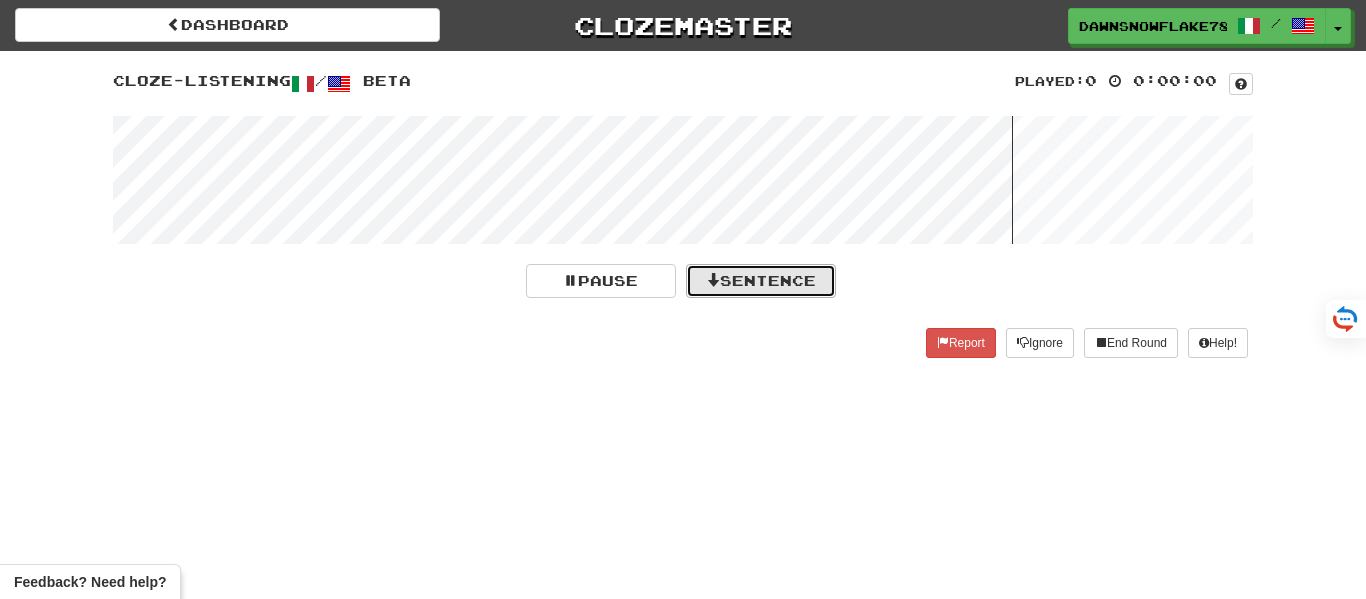 click on "Sentence" at bounding box center [761, 281] 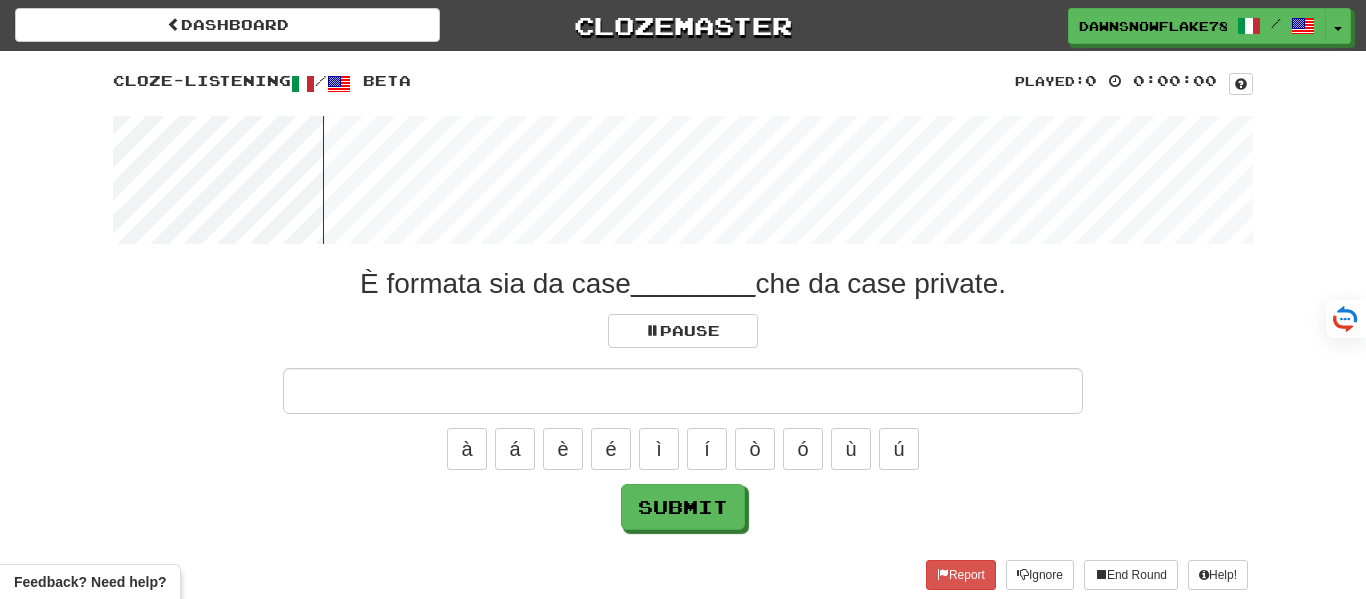 click at bounding box center [683, 391] 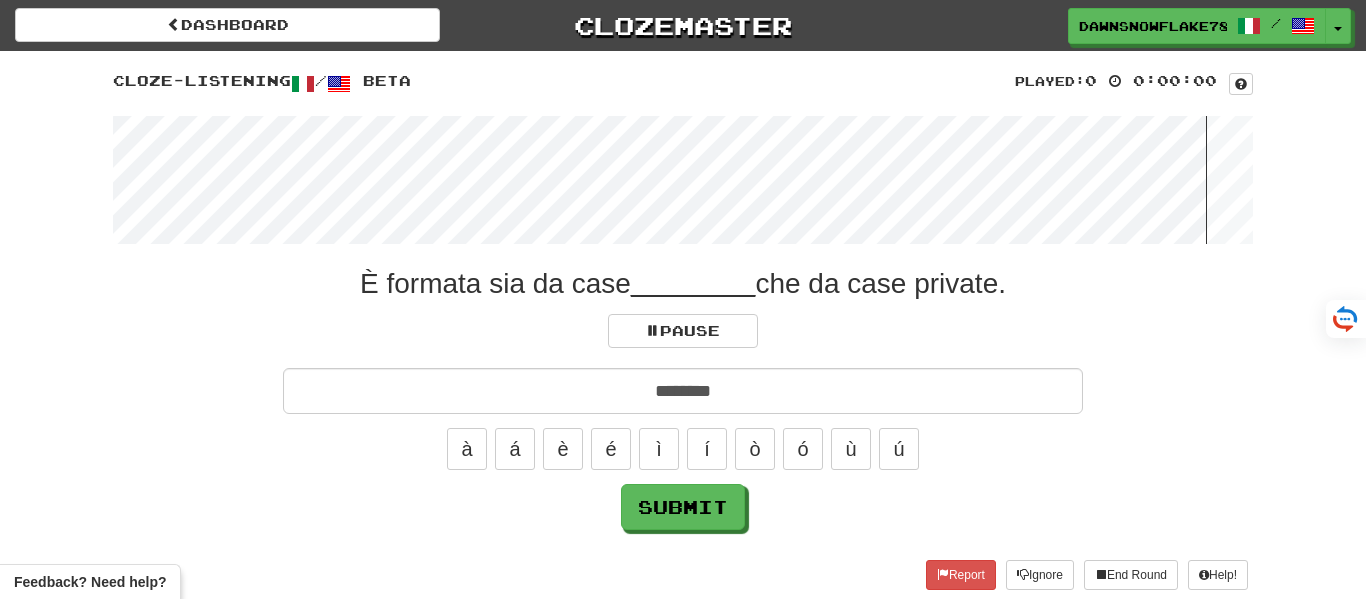 type on "********" 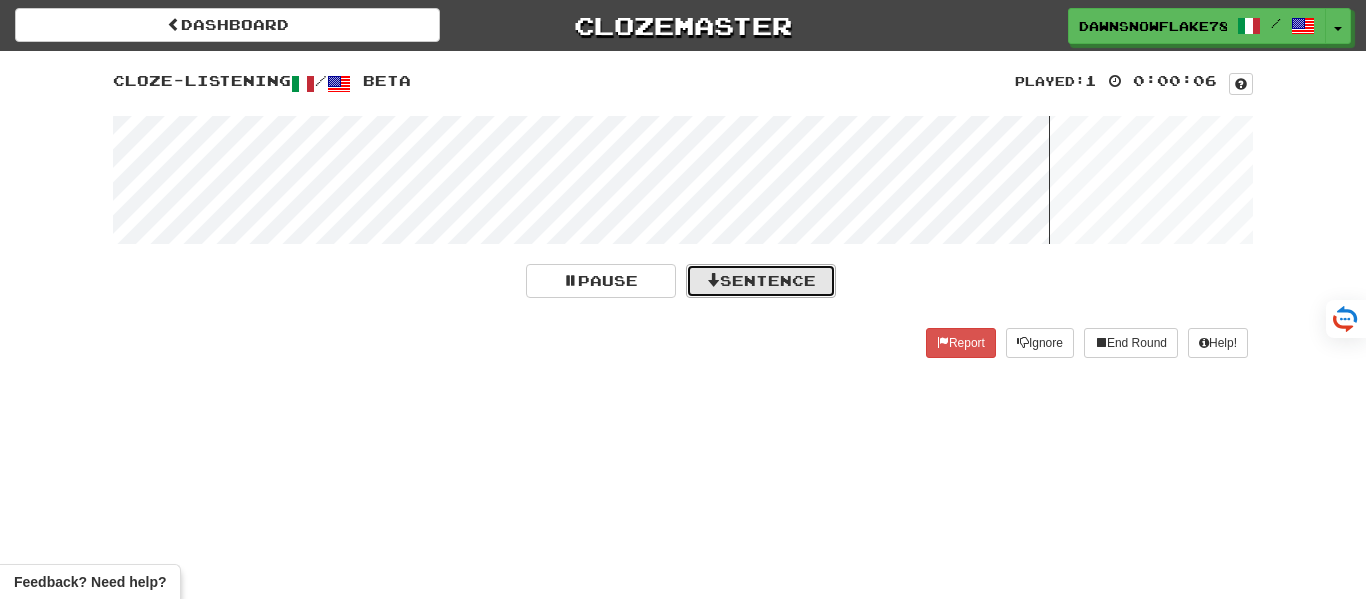 click on "Sentence" at bounding box center (761, 281) 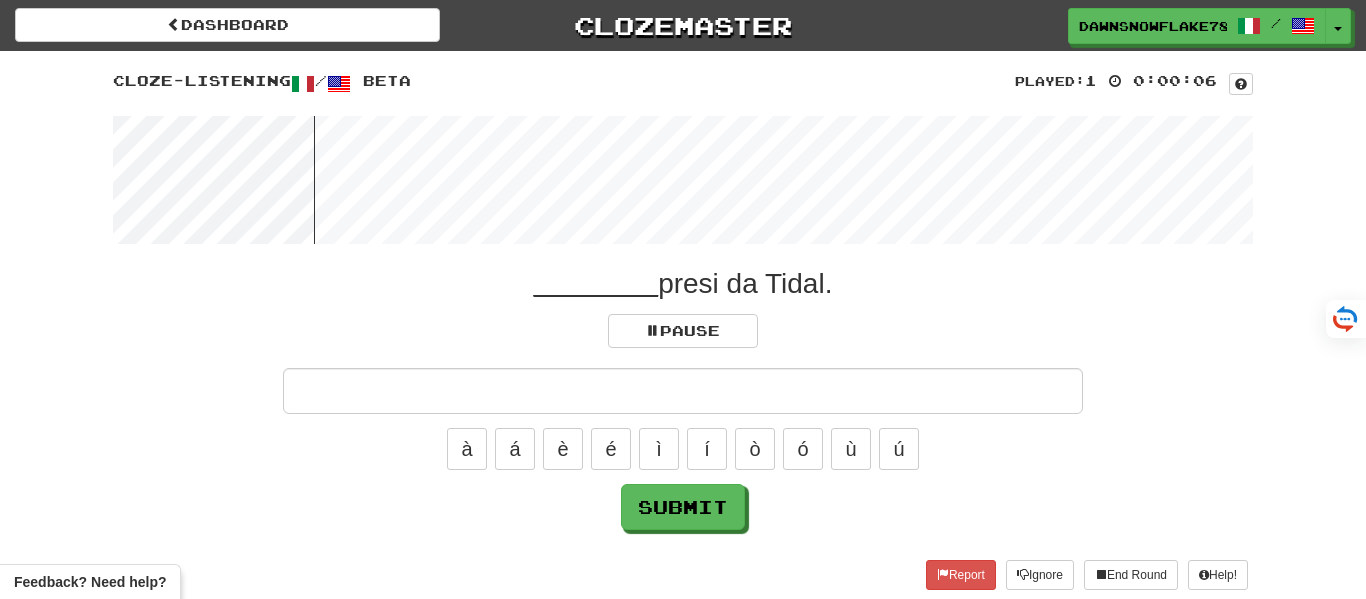 click at bounding box center [683, 391] 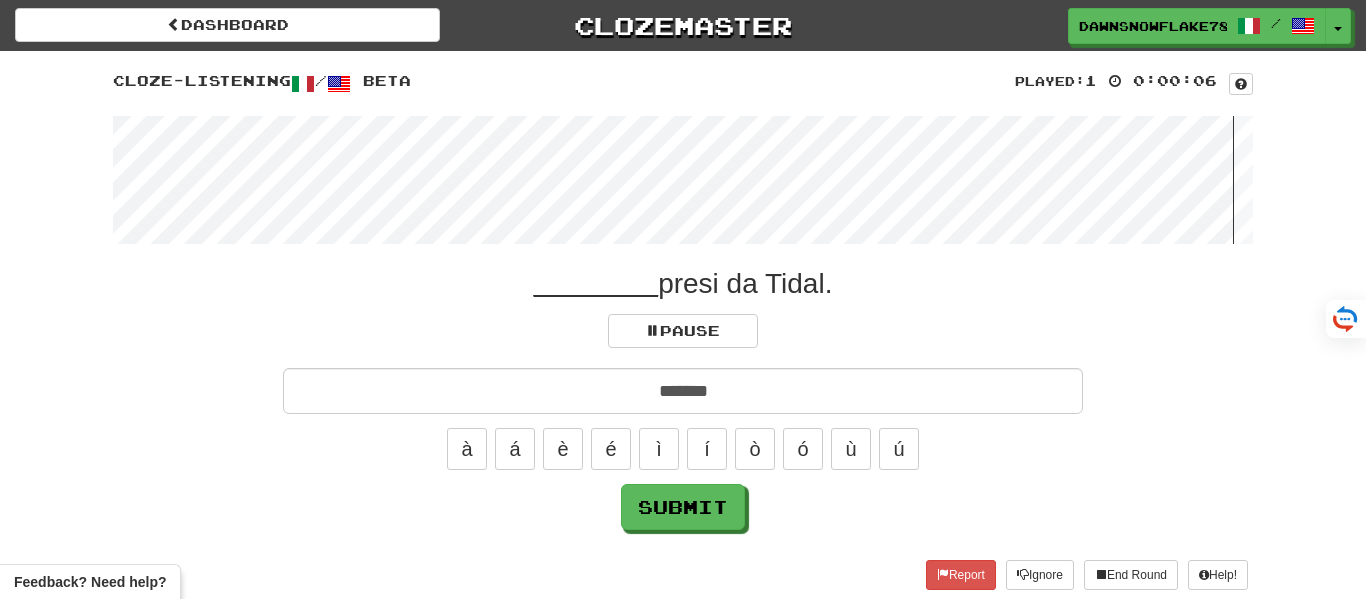 type on "*******" 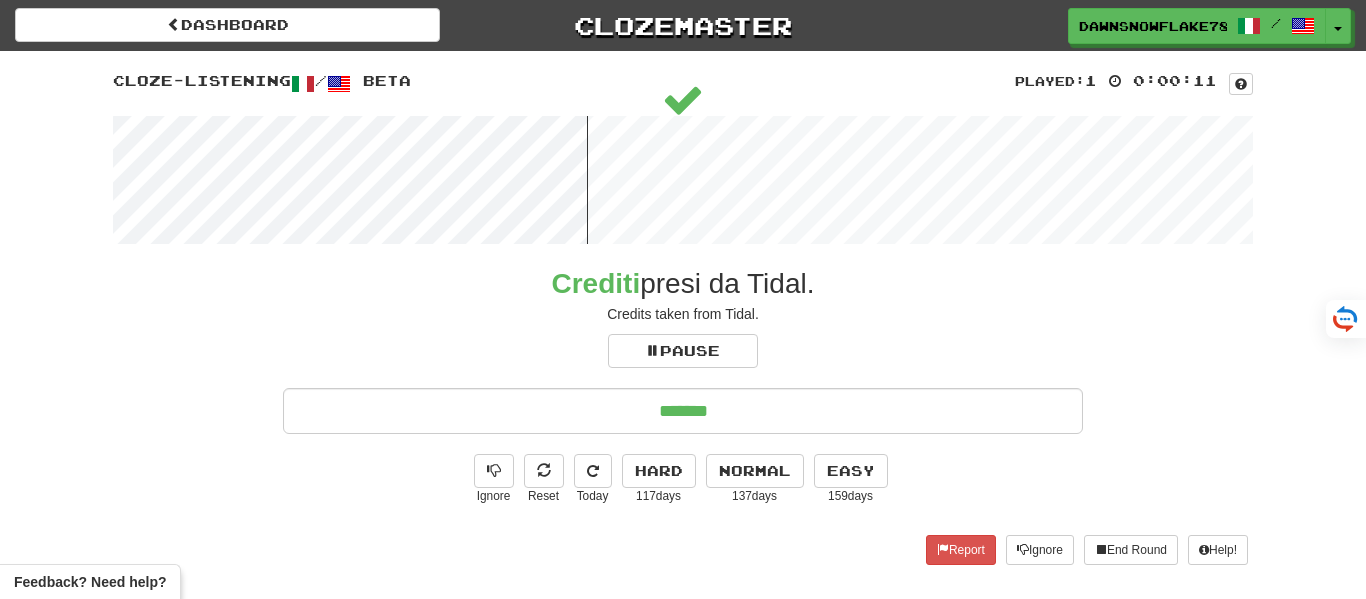 click on "*******" at bounding box center [683, 411] 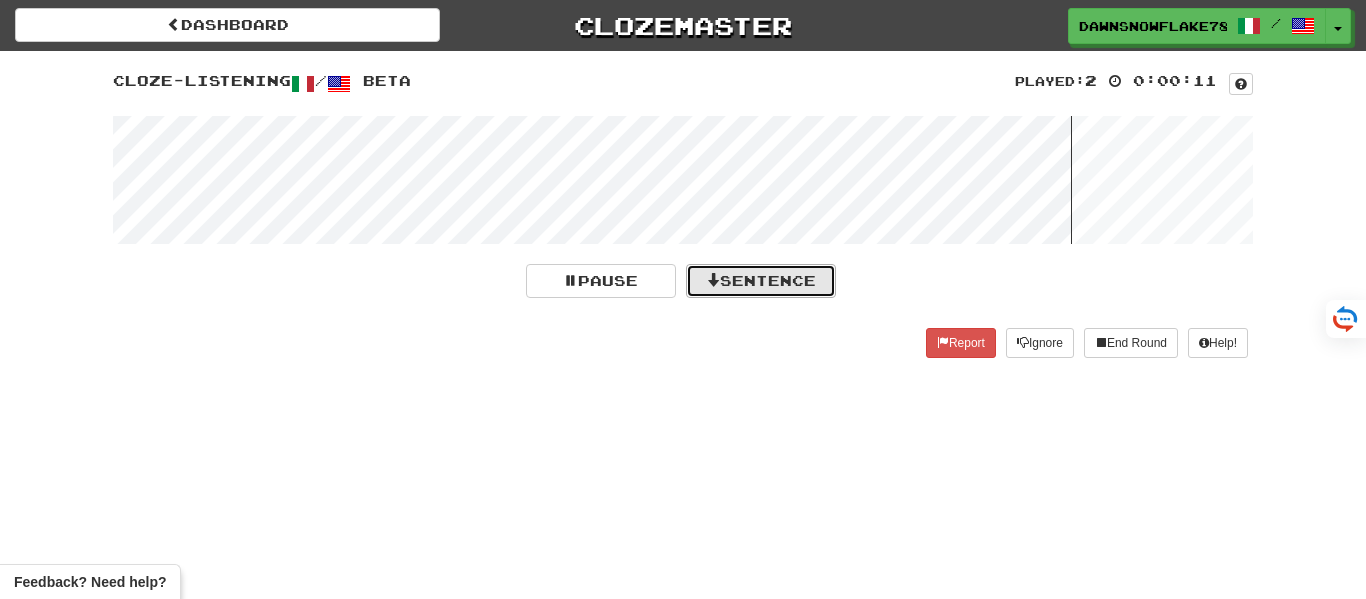 click on "Sentence" at bounding box center (761, 281) 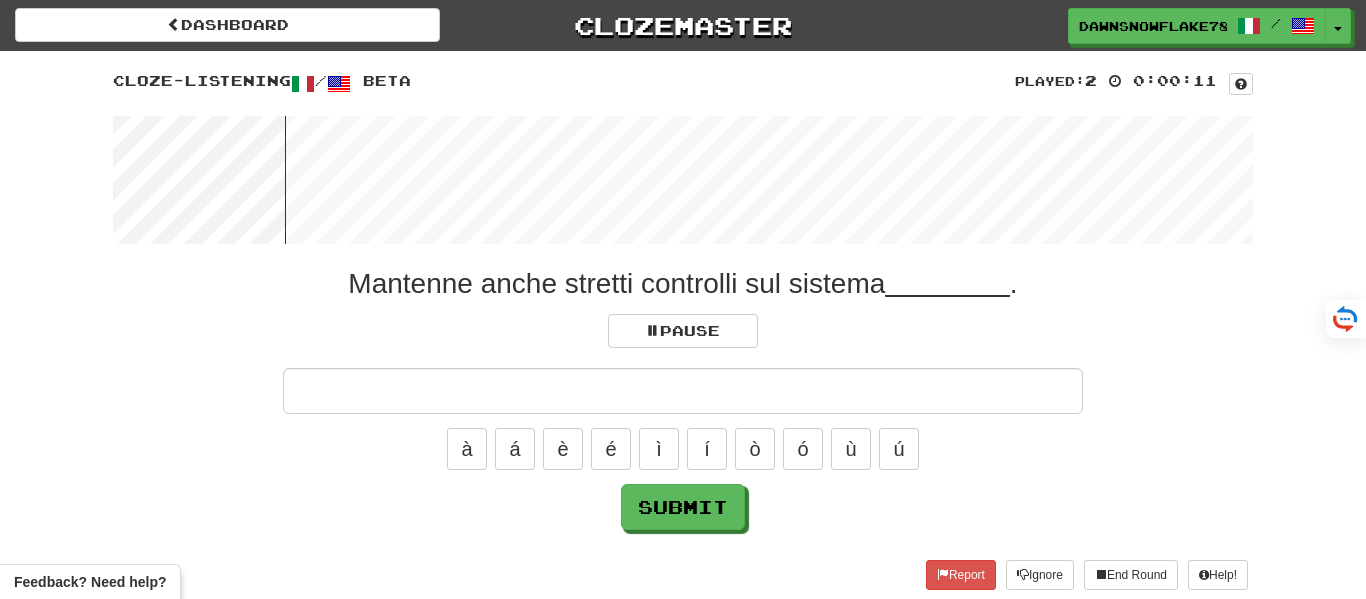 click at bounding box center (683, 391) 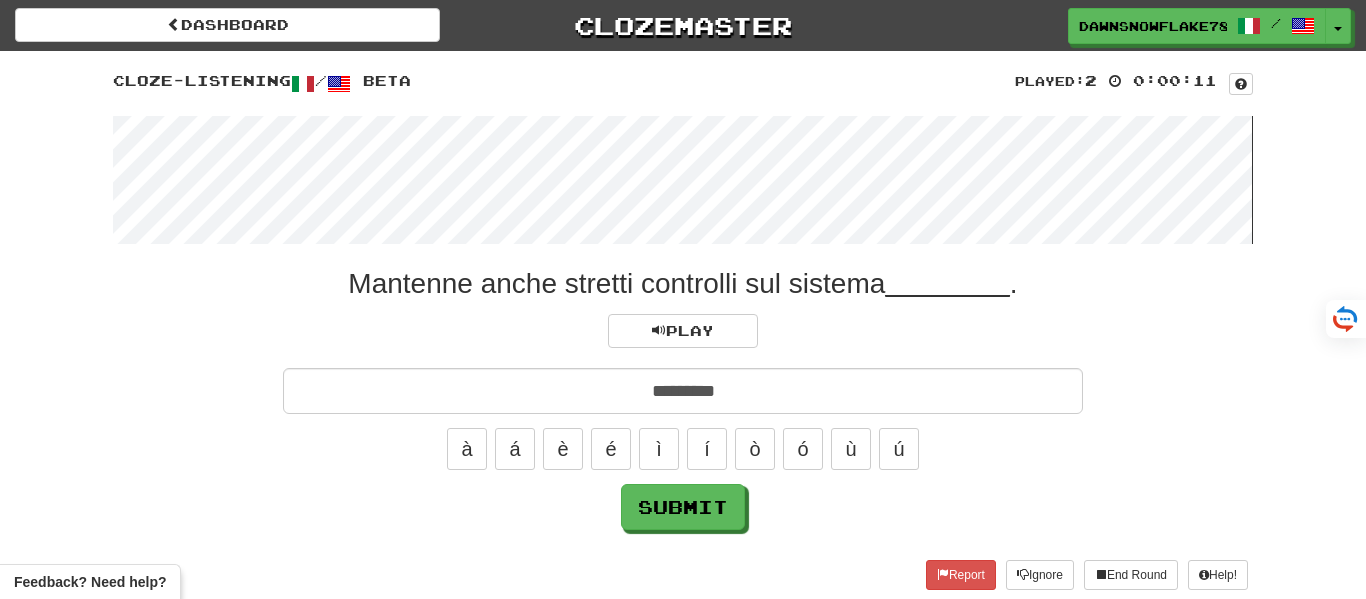 type on "*********" 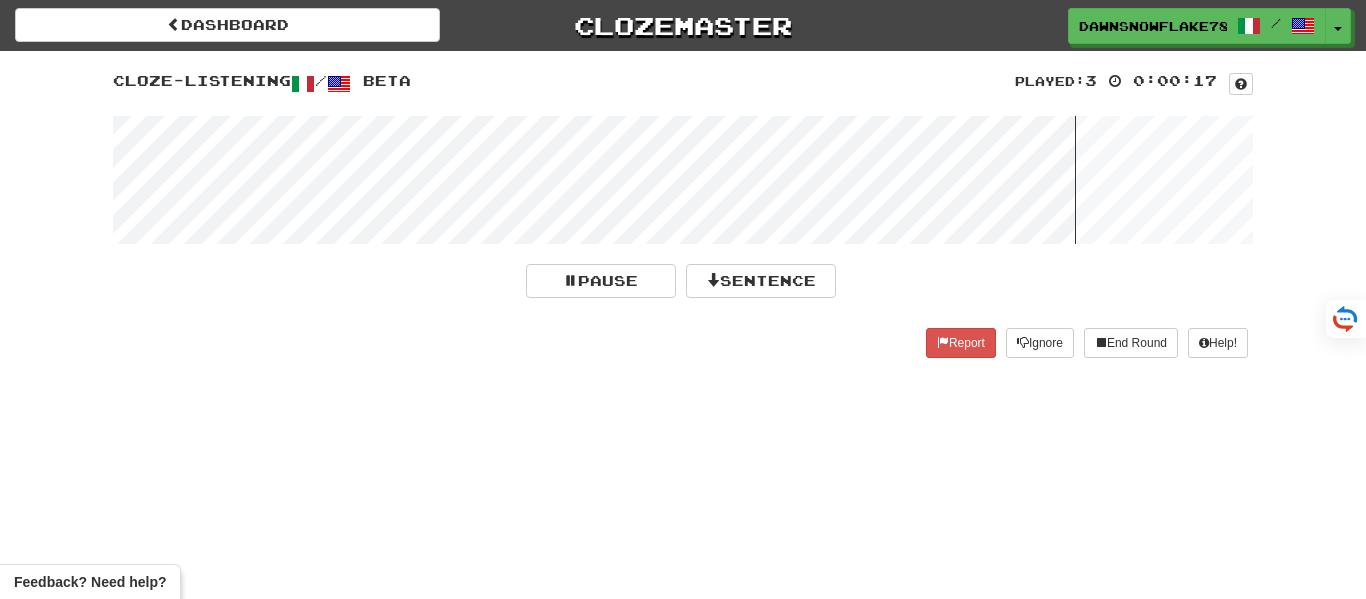 click at bounding box center [683, 180] 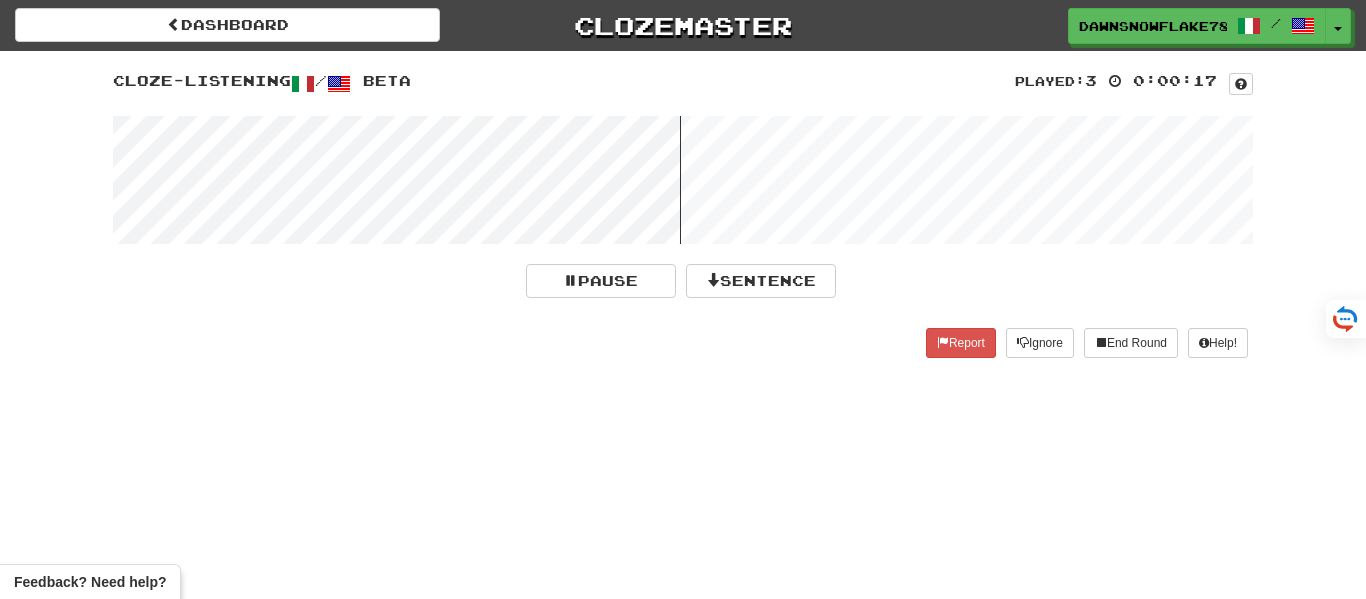 click at bounding box center (683, 180) 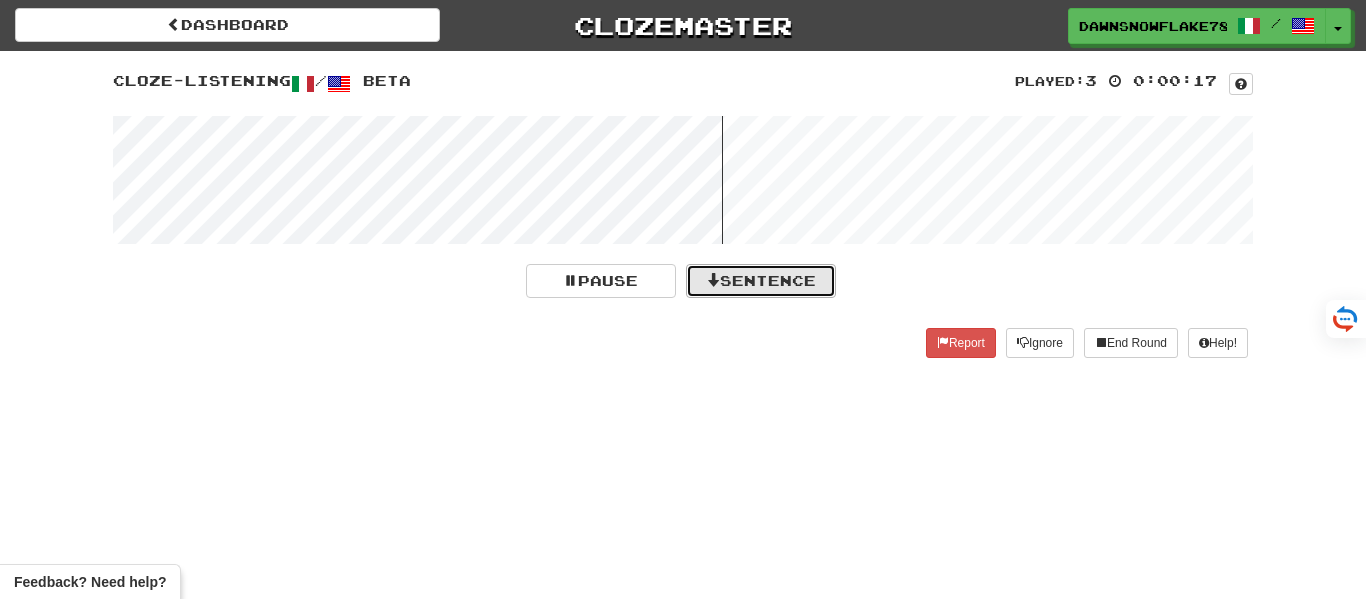 click on "Sentence" at bounding box center (761, 281) 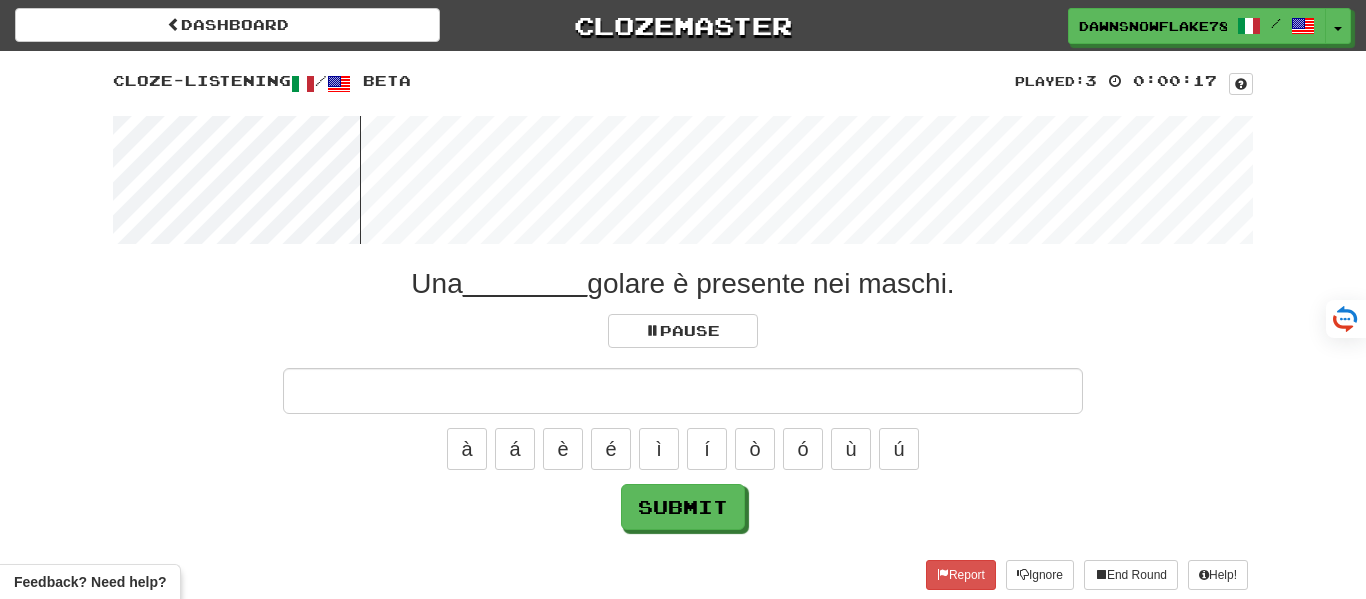 click at bounding box center [683, 391] 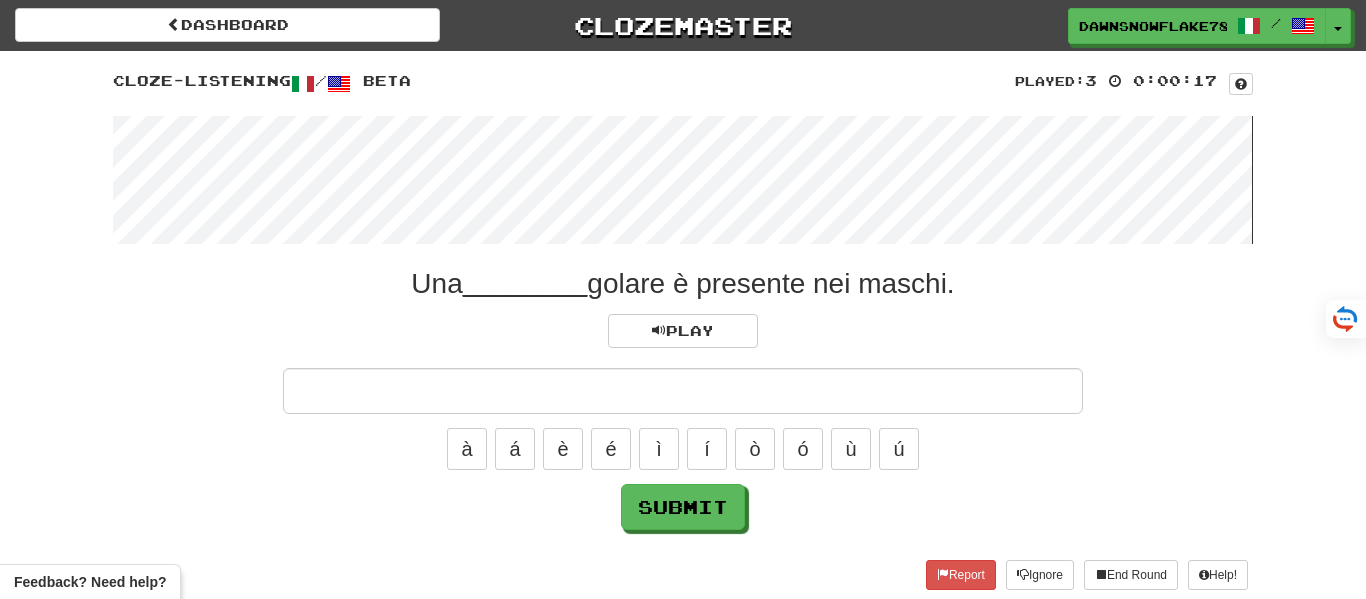 click at bounding box center [683, 180] 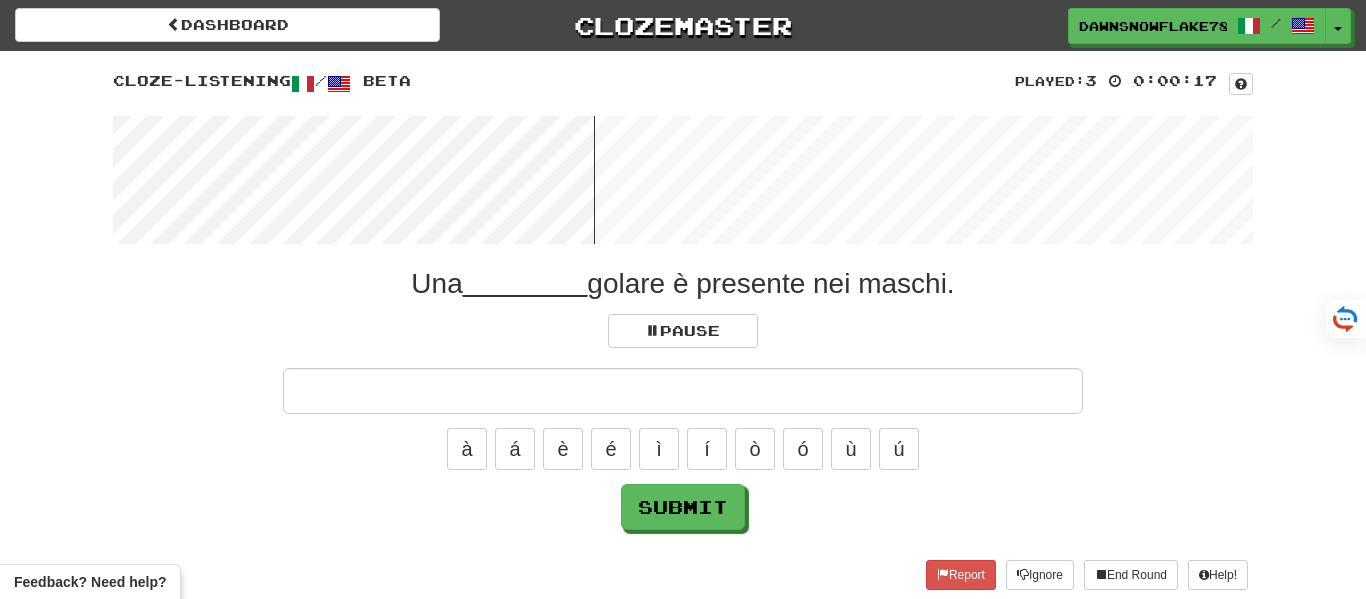 click at bounding box center [683, 180] 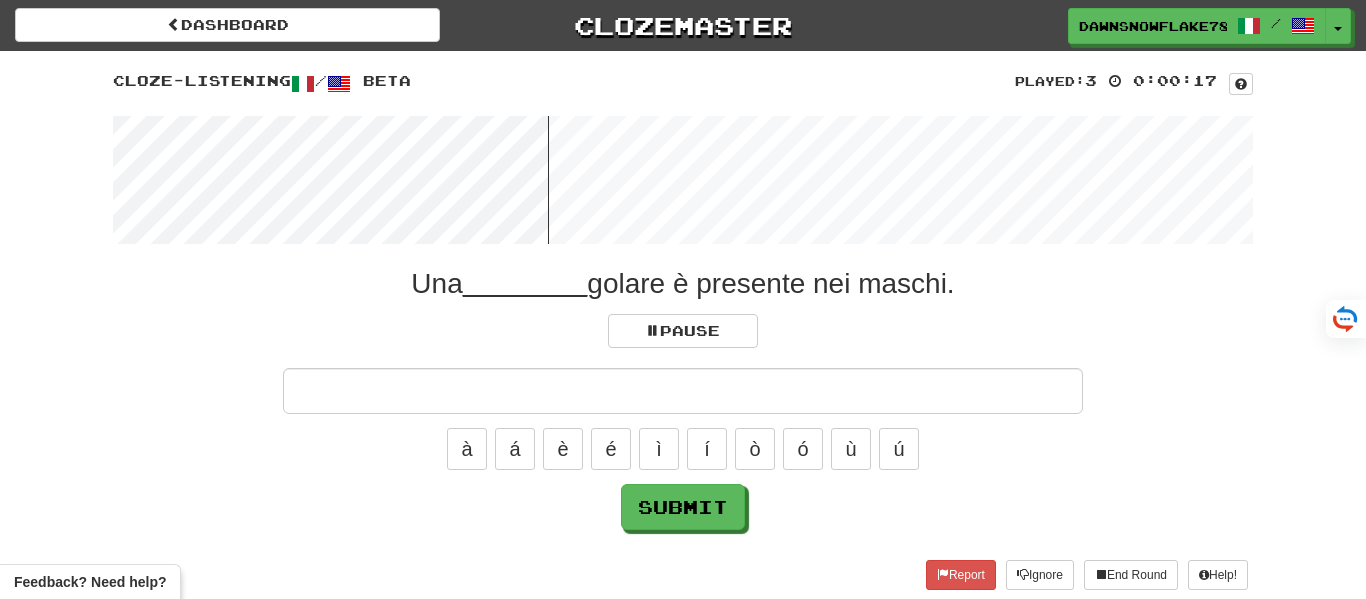 click at bounding box center [683, 180] 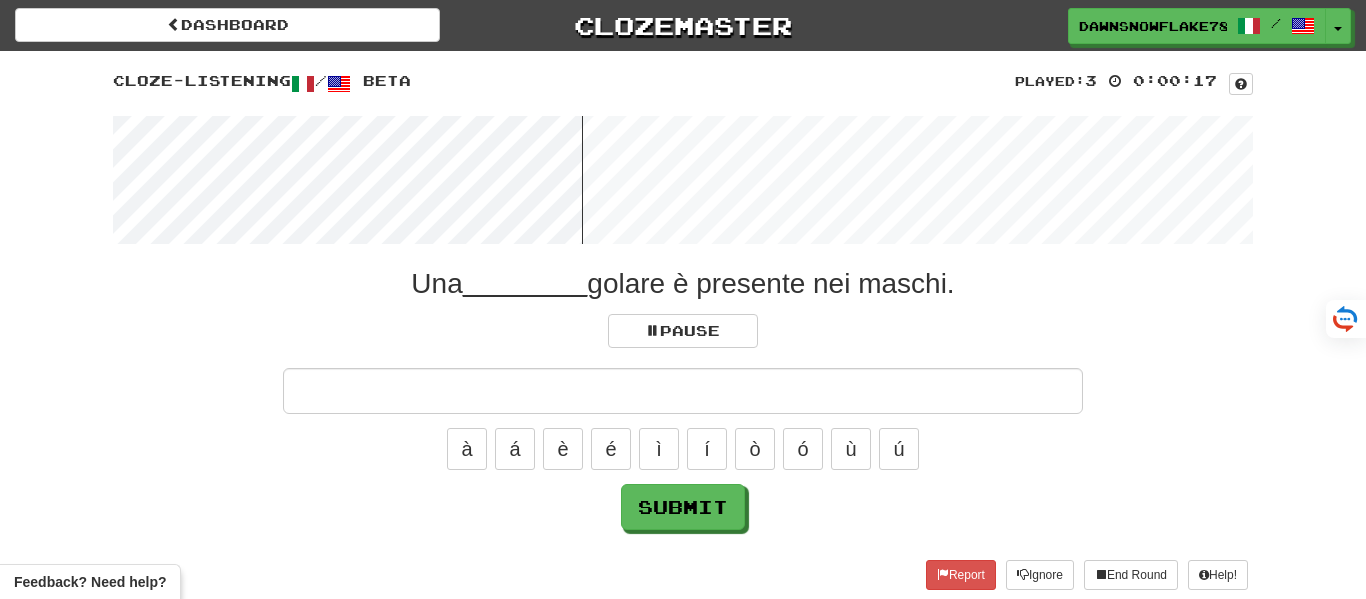 click at bounding box center [683, 180] 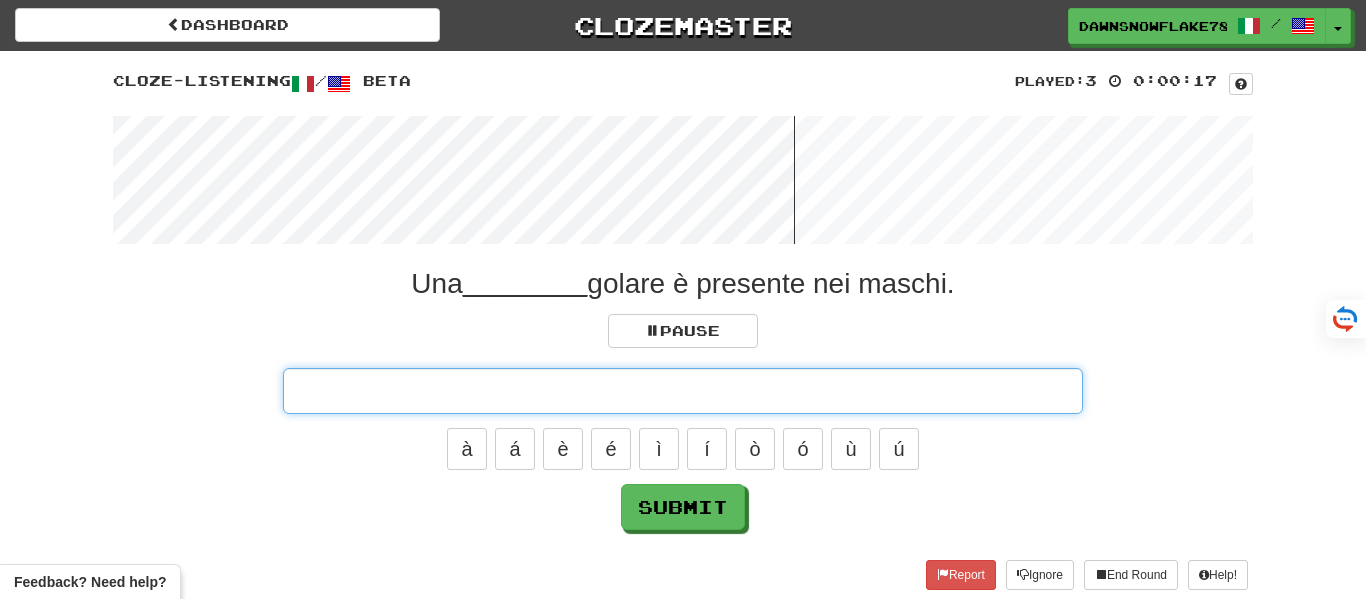 click at bounding box center [683, 391] 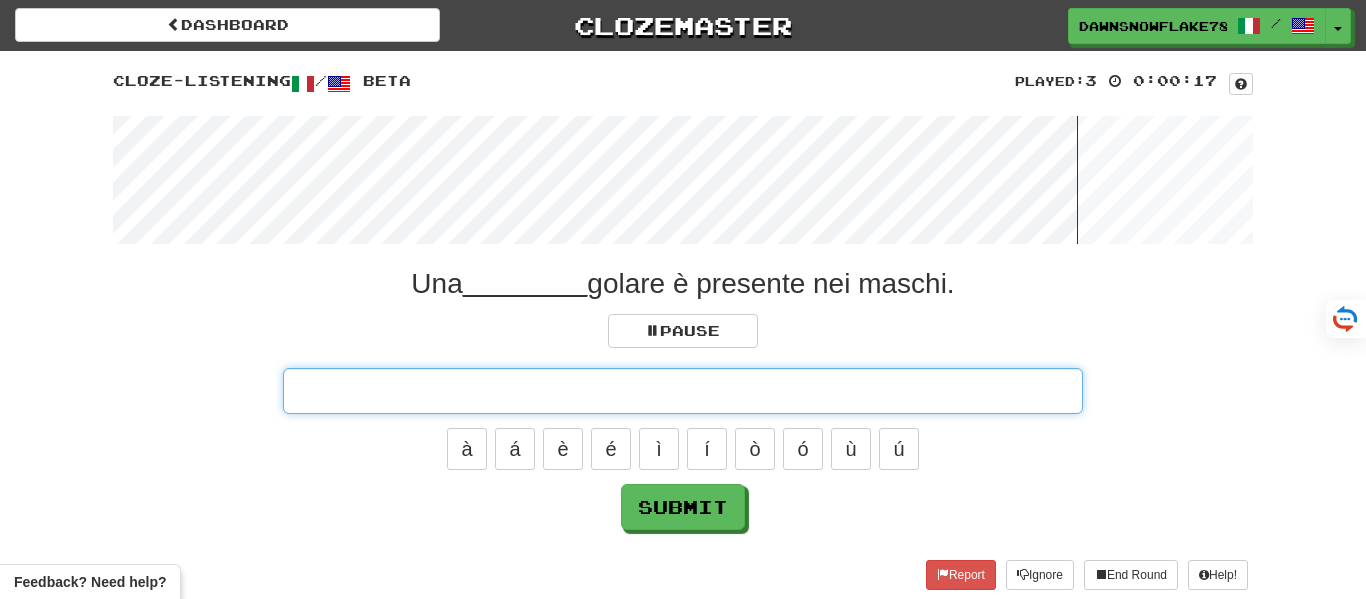 click on "Submit" at bounding box center [683, 507] 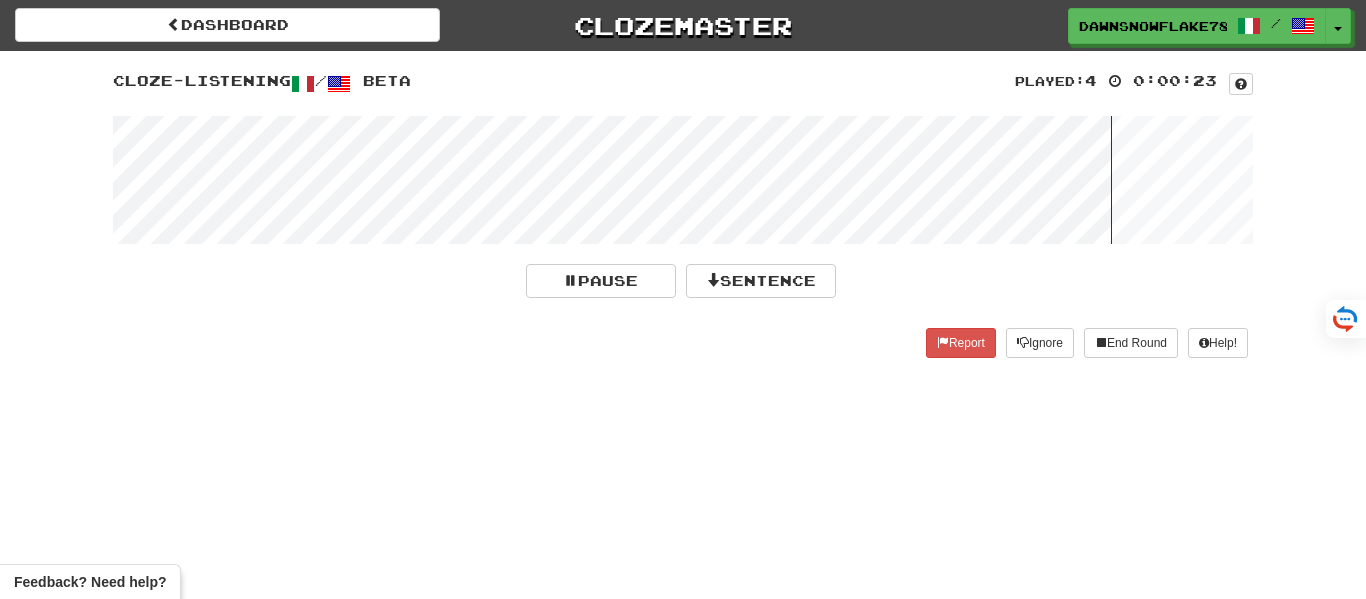 click at bounding box center (683, 180) 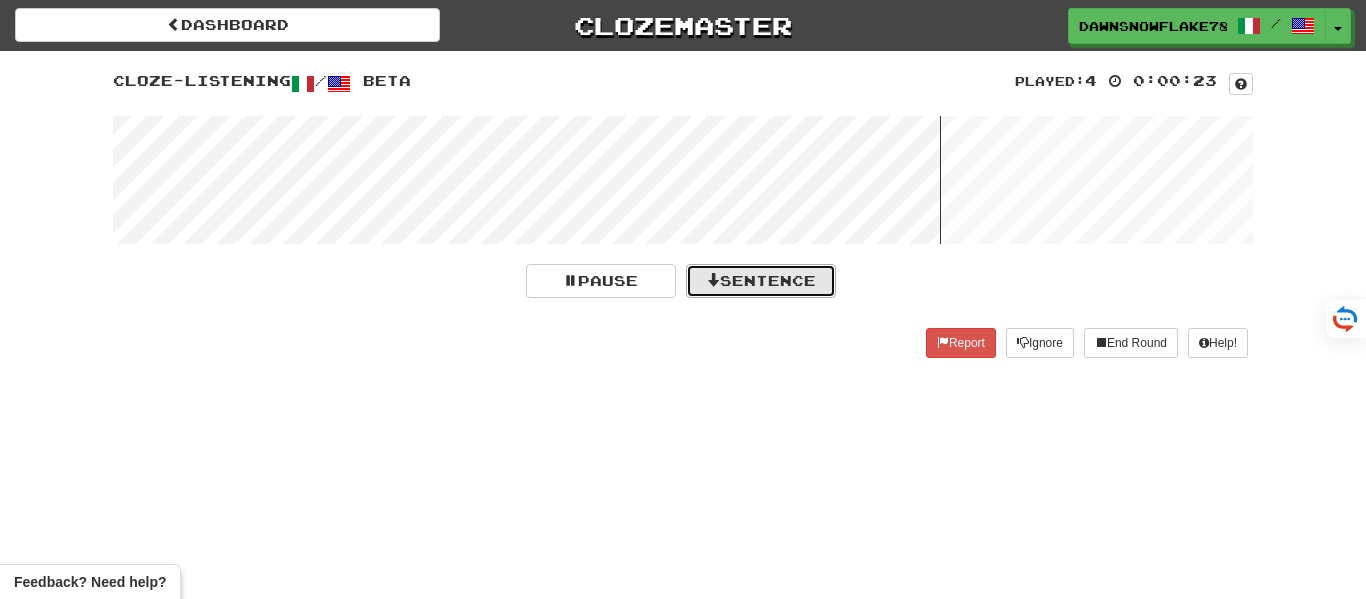 click on "Sentence" at bounding box center (761, 281) 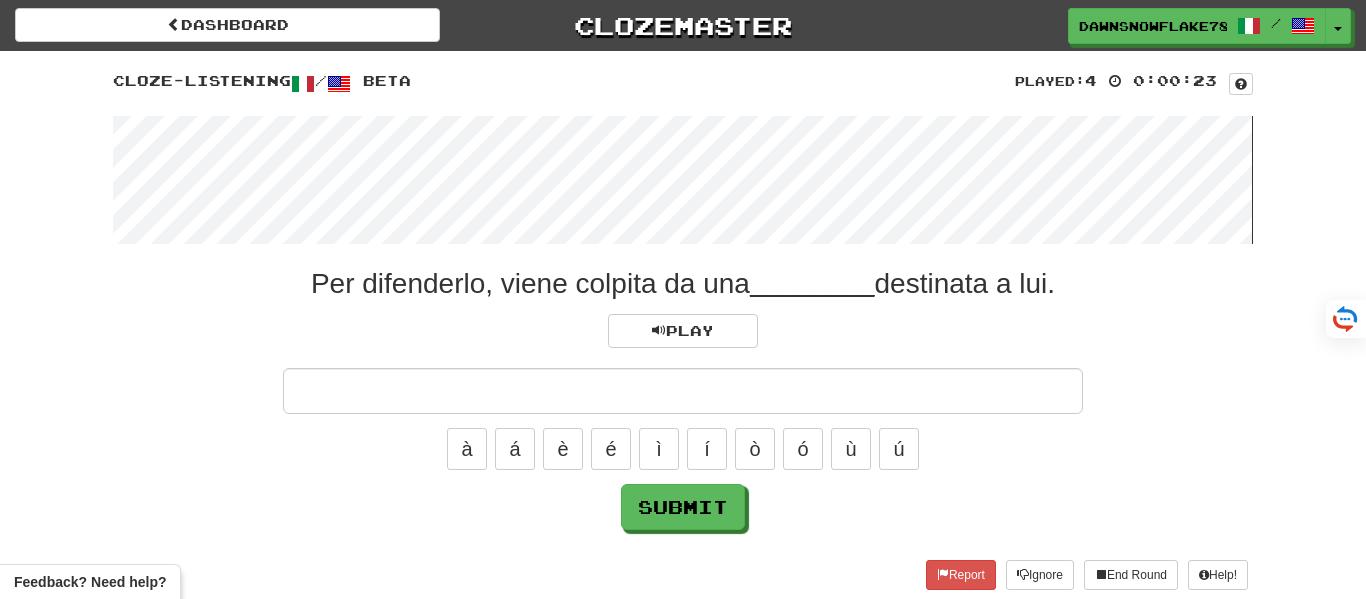 click at bounding box center (683, 180) 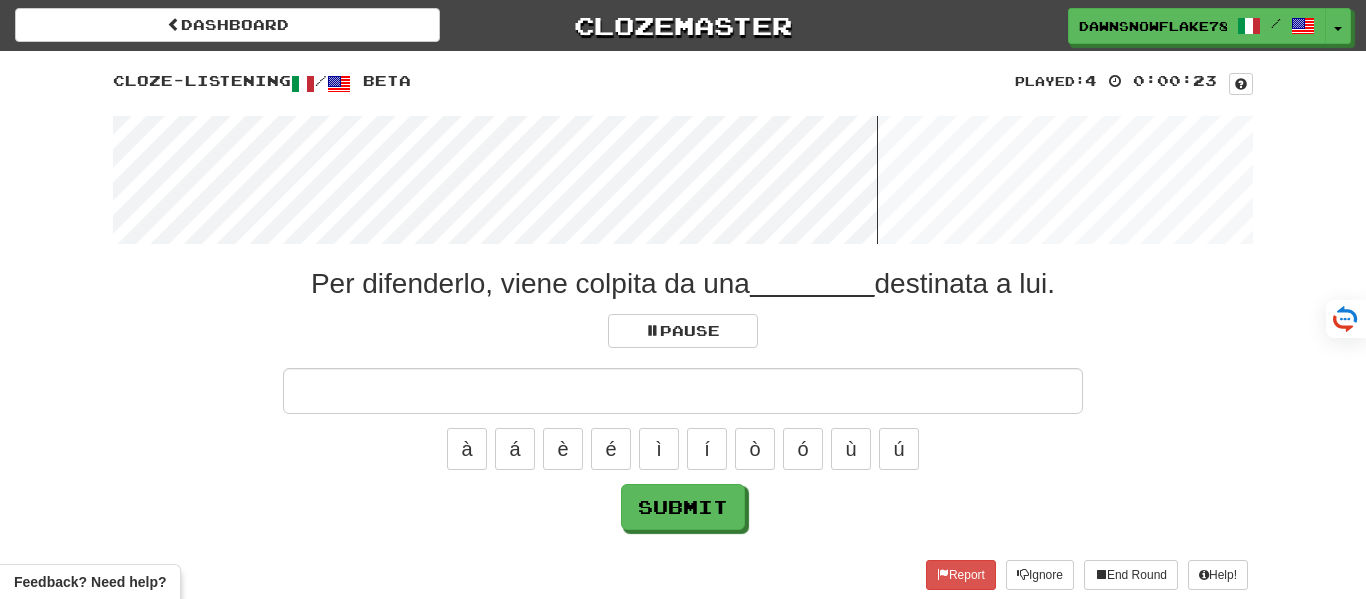 click at bounding box center (683, 180) 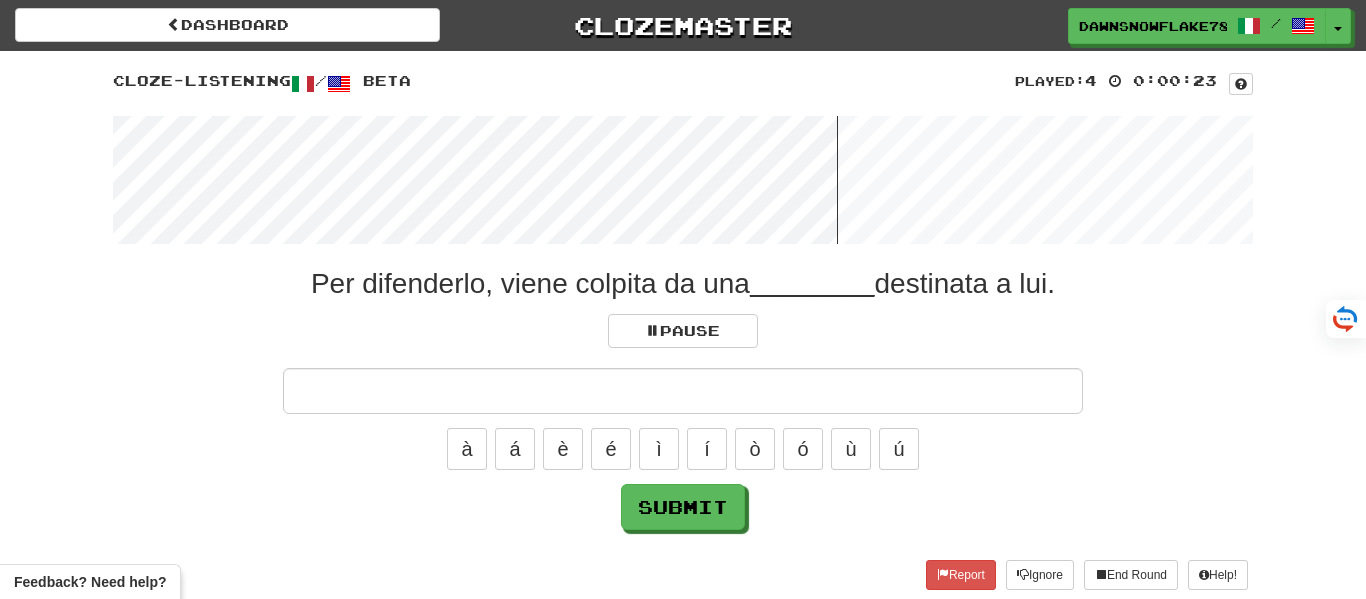 click at bounding box center (683, 180) 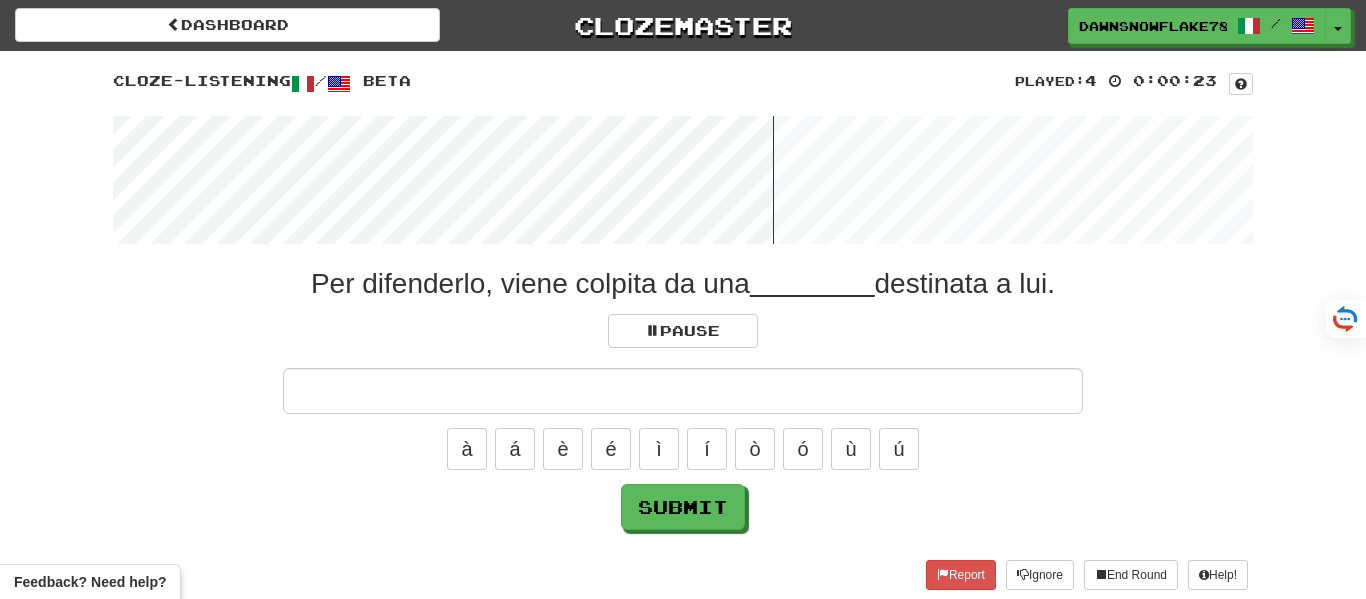 click at bounding box center [683, 180] 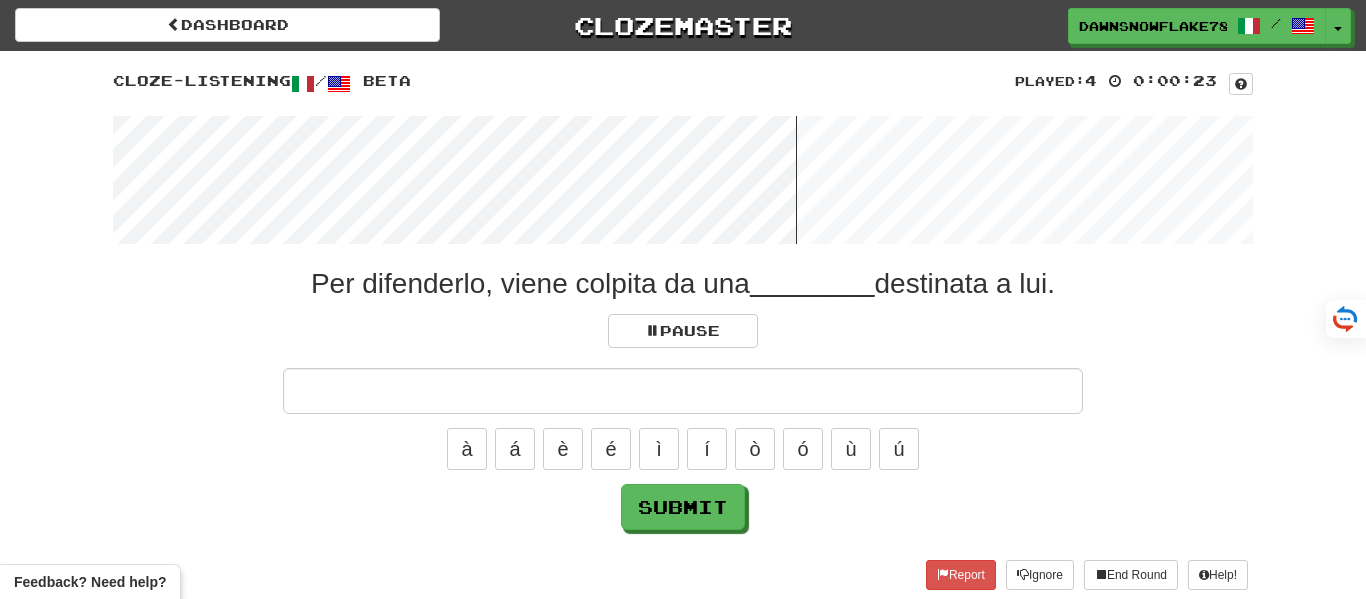 click at bounding box center [683, 180] 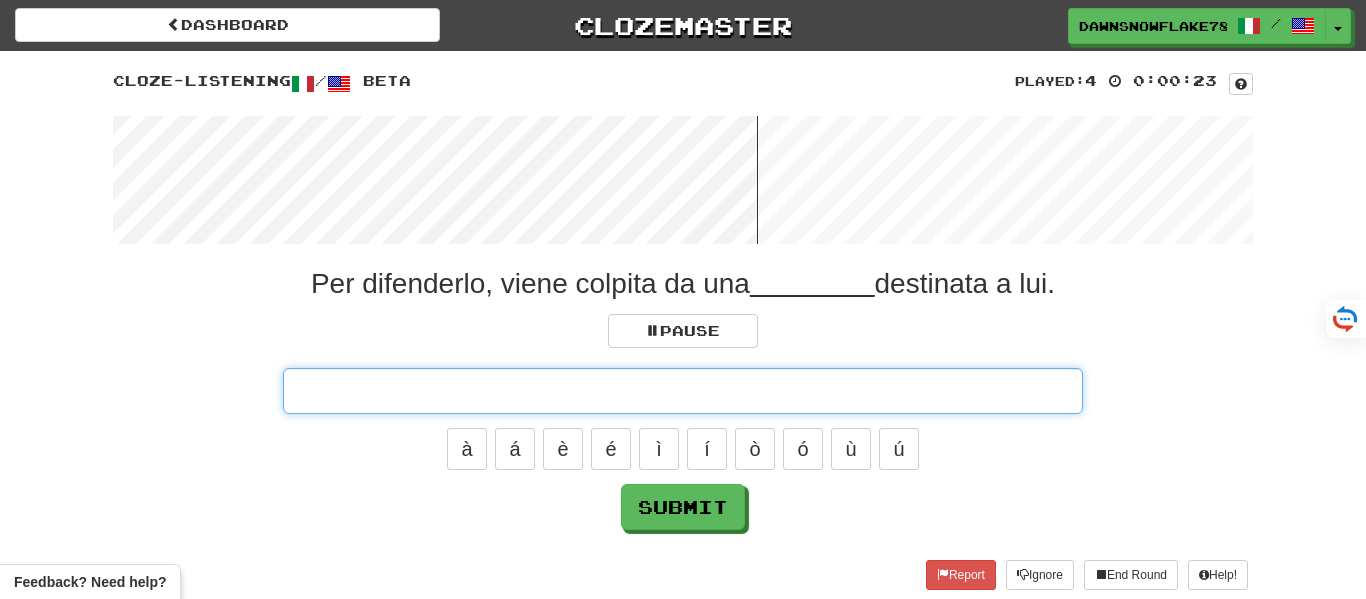 click at bounding box center (683, 391) 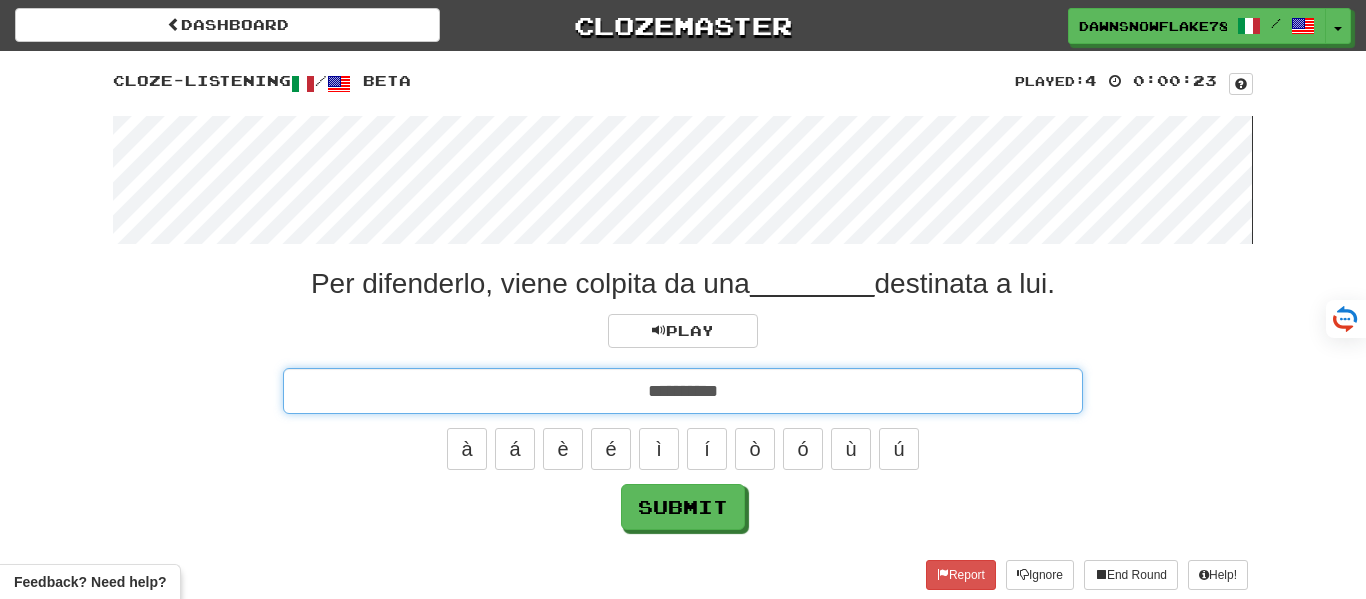 type on "**********" 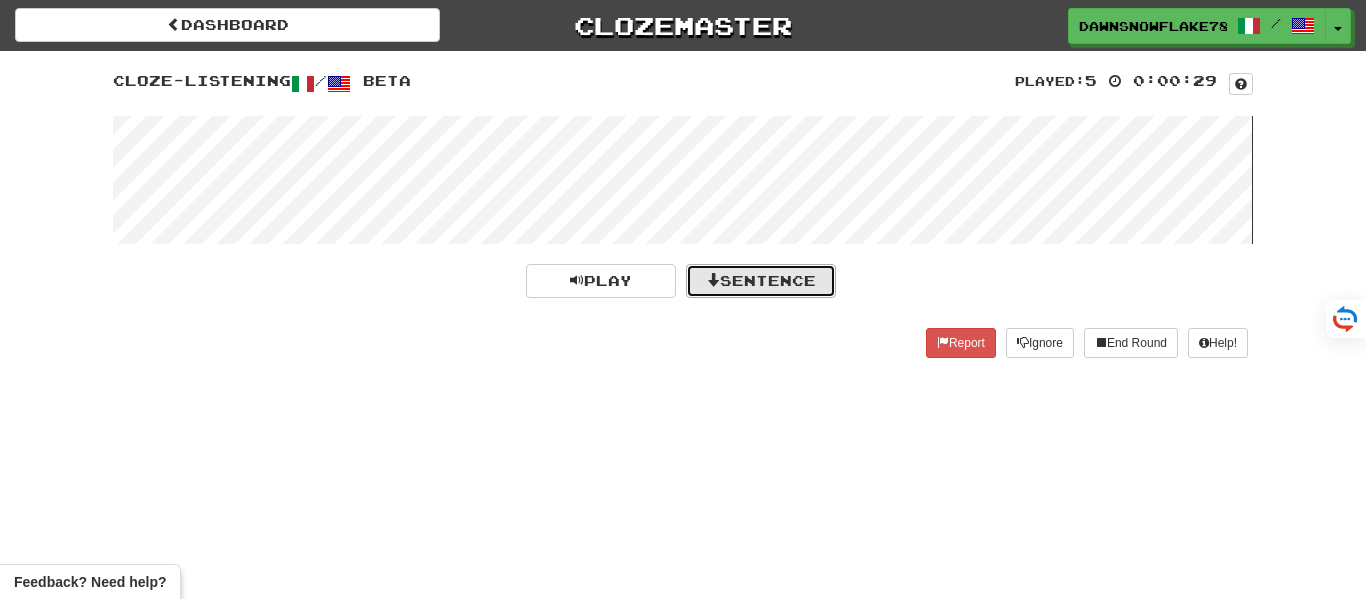 click on "Sentence" at bounding box center (761, 281) 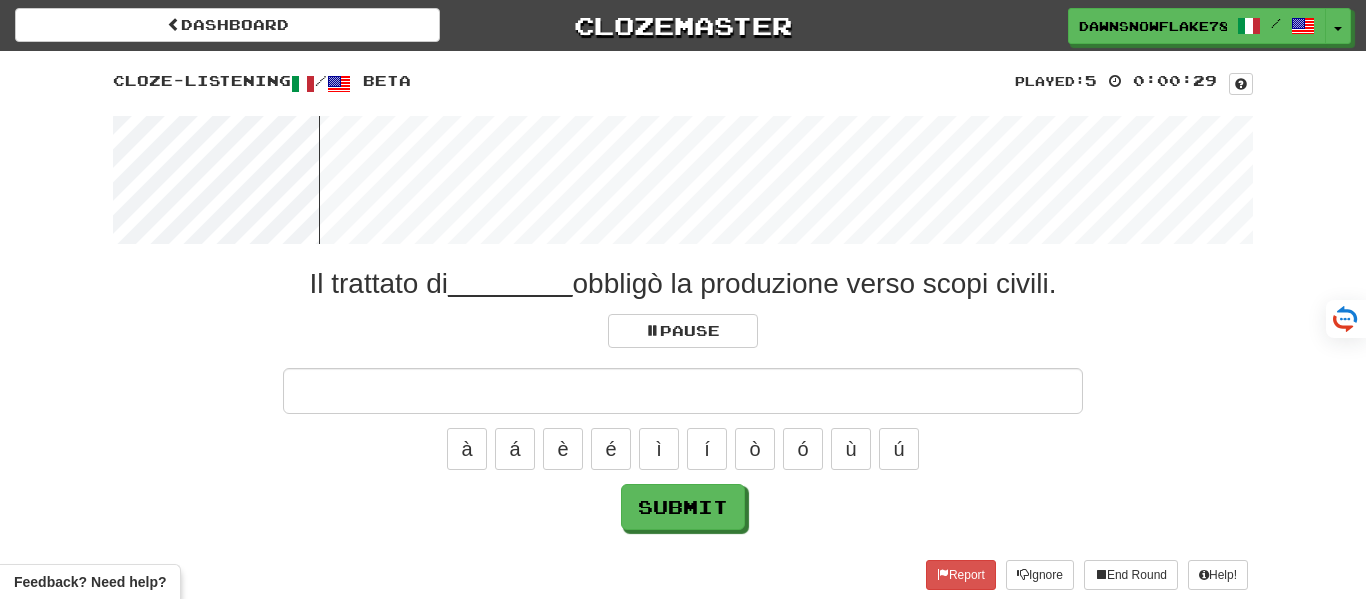 click at bounding box center [683, 391] 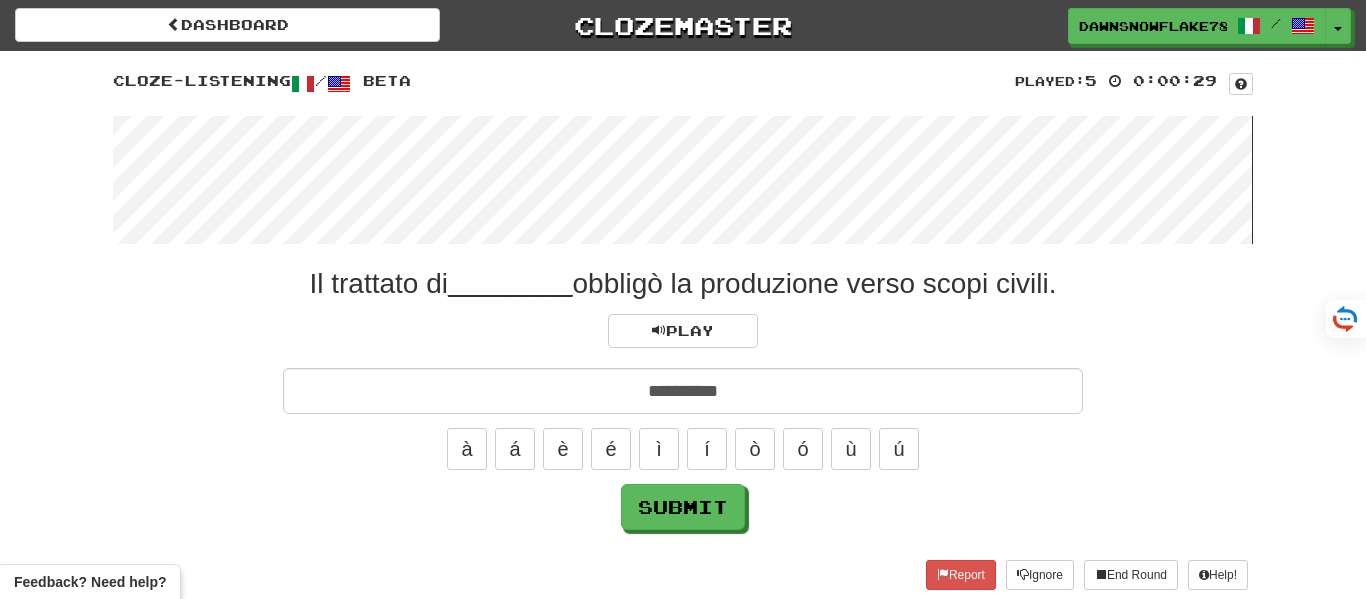 type on "**********" 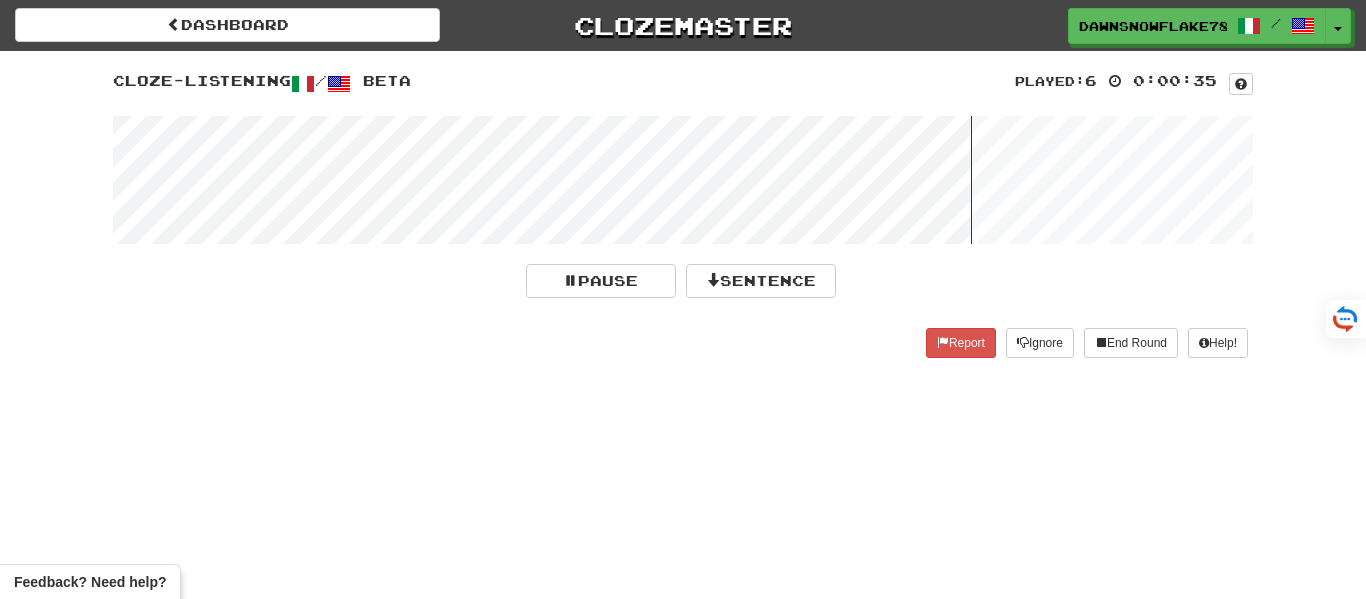 click at bounding box center [683, 180] 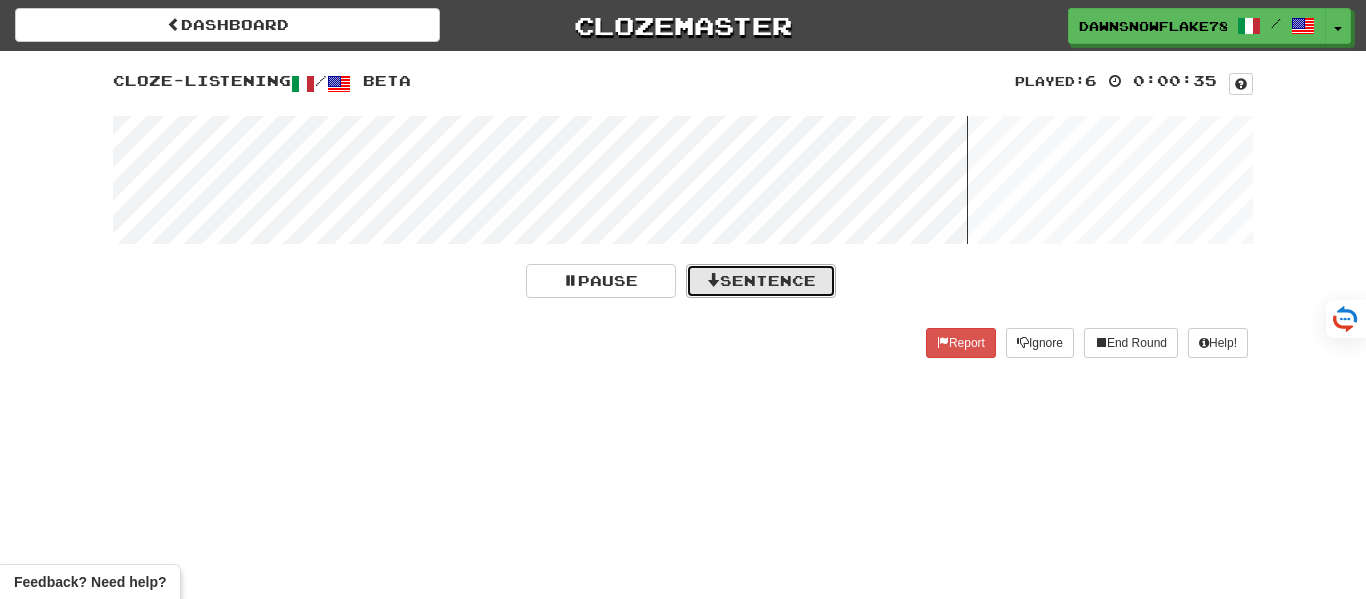 click on "Sentence" at bounding box center [761, 281] 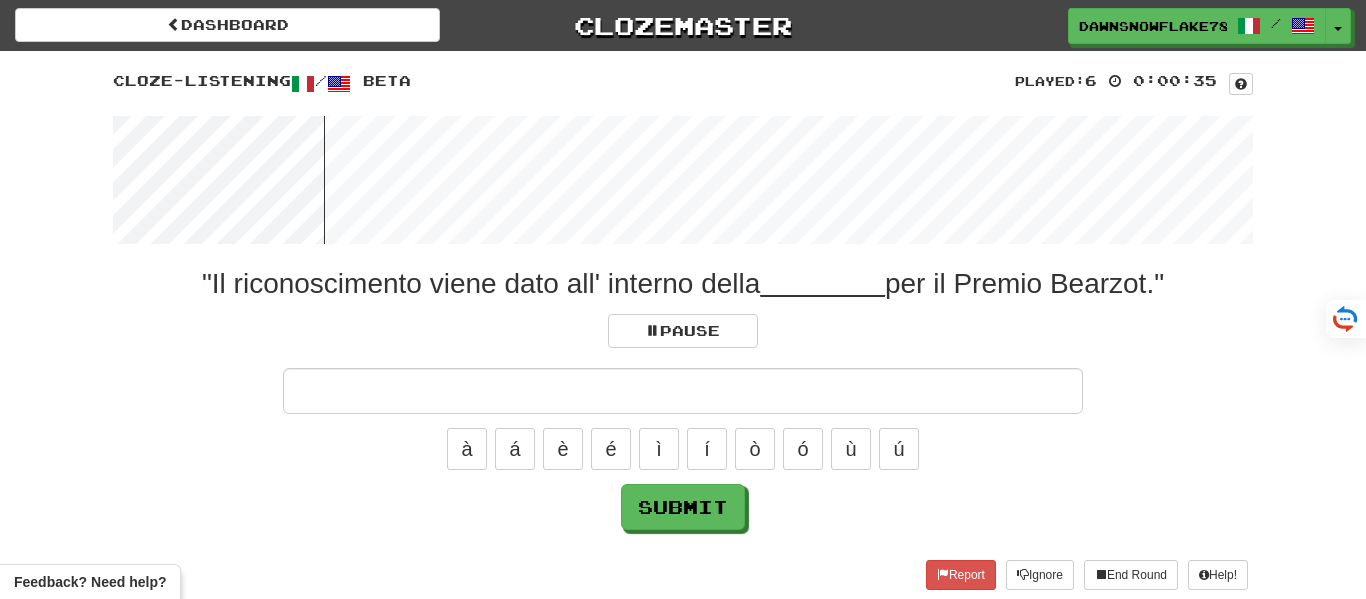 click at bounding box center (683, 391) 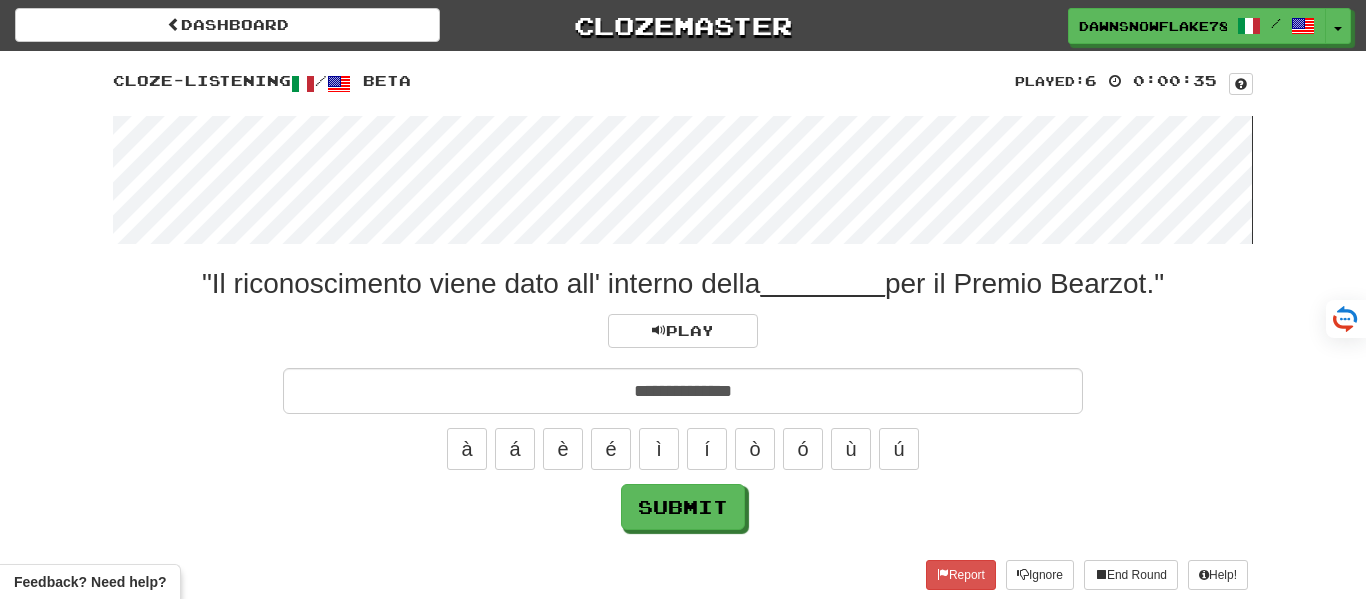 type on "**********" 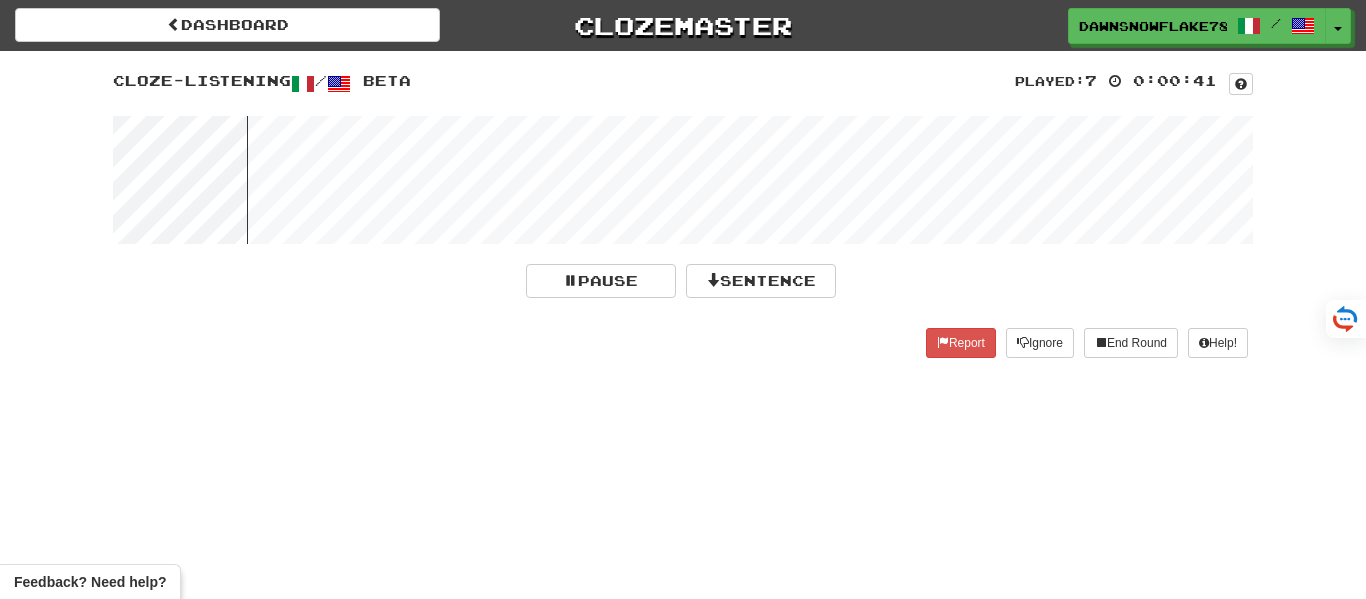 click at bounding box center (683, 180) 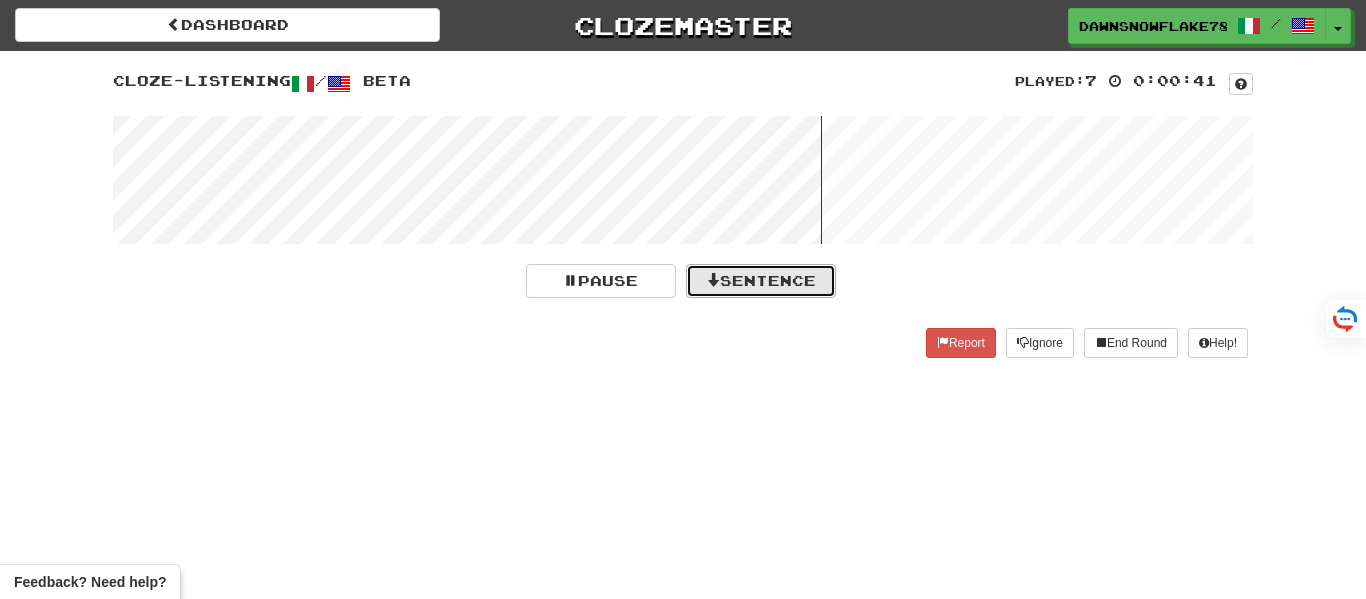 click on "Sentence" at bounding box center (761, 281) 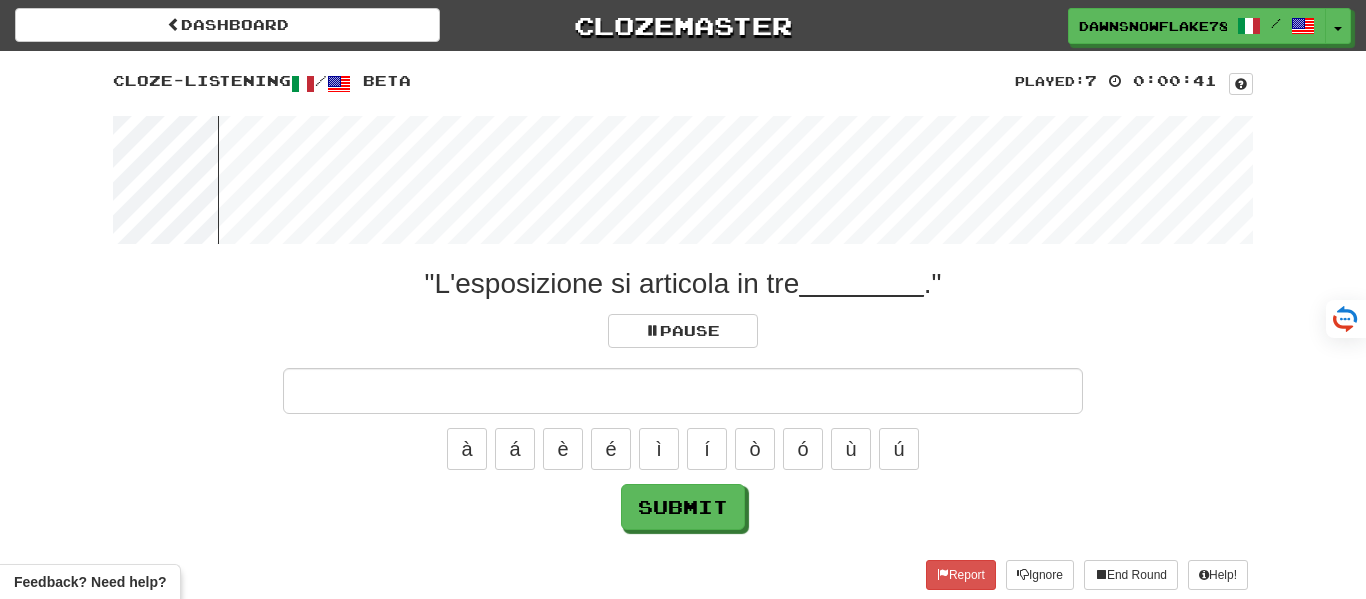 click at bounding box center (683, 391) 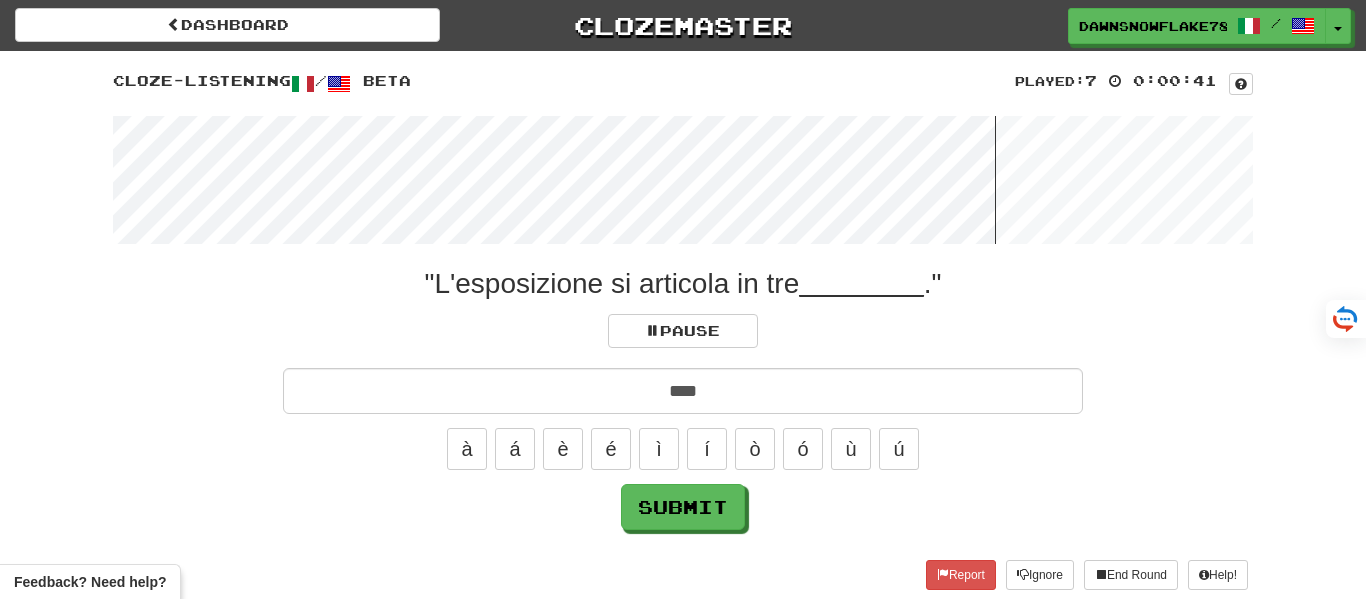 type on "****" 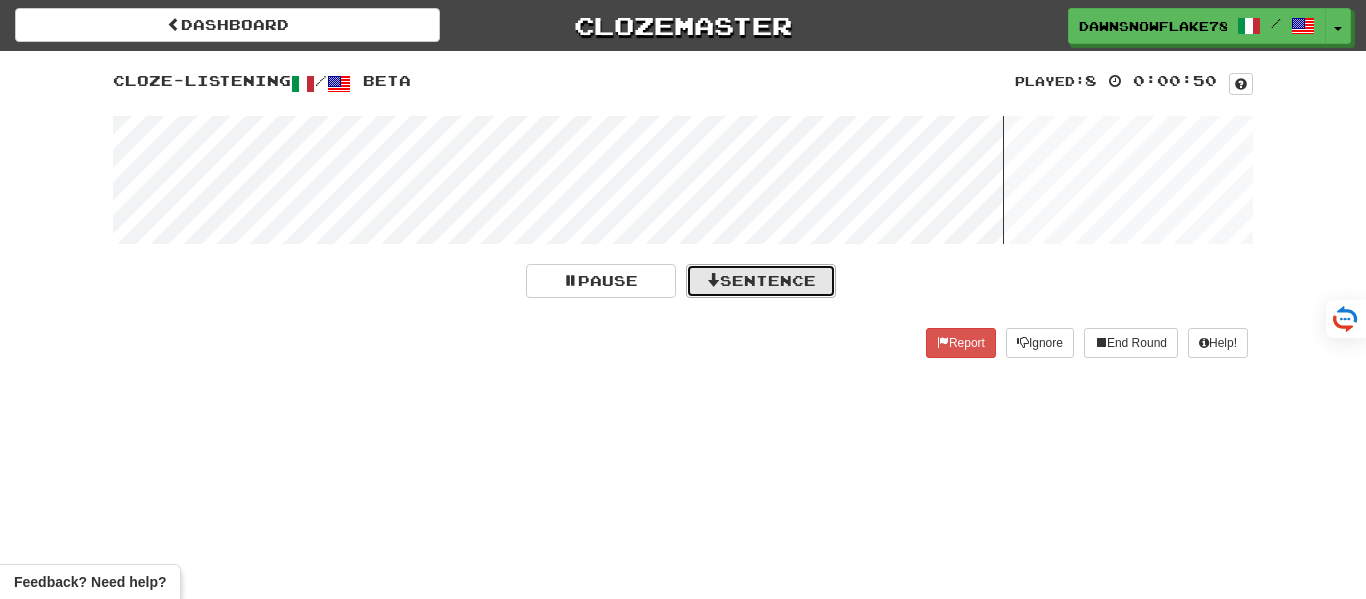 click on "Sentence" at bounding box center (761, 281) 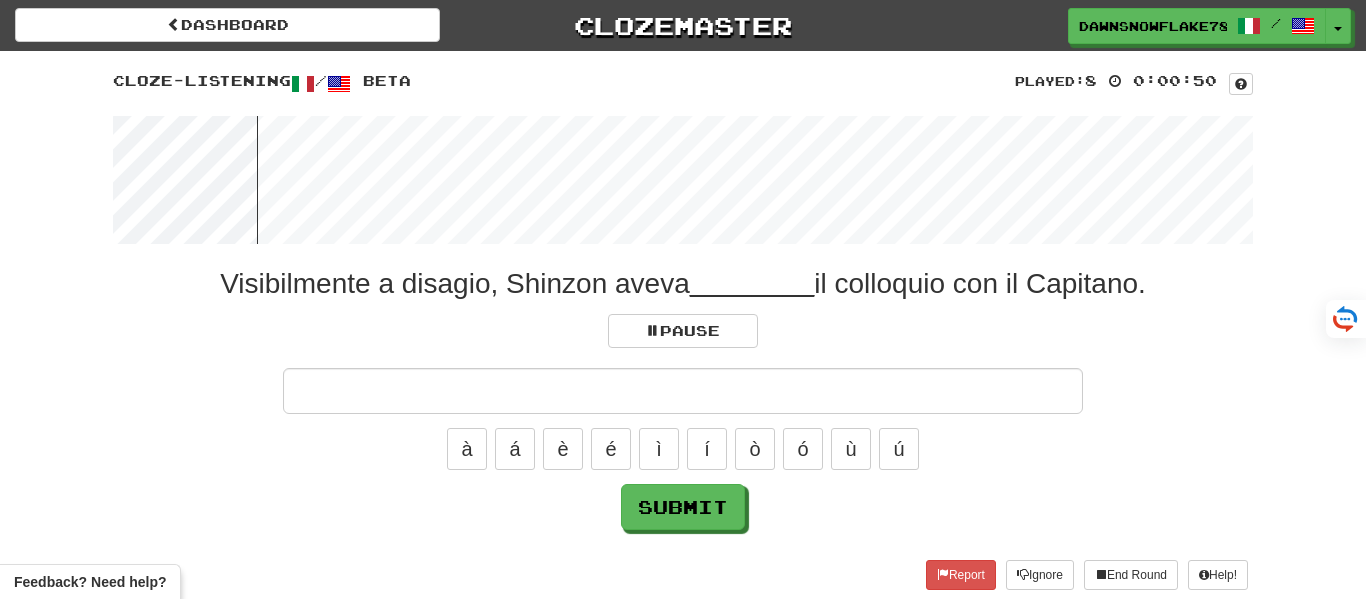 click at bounding box center (683, 391) 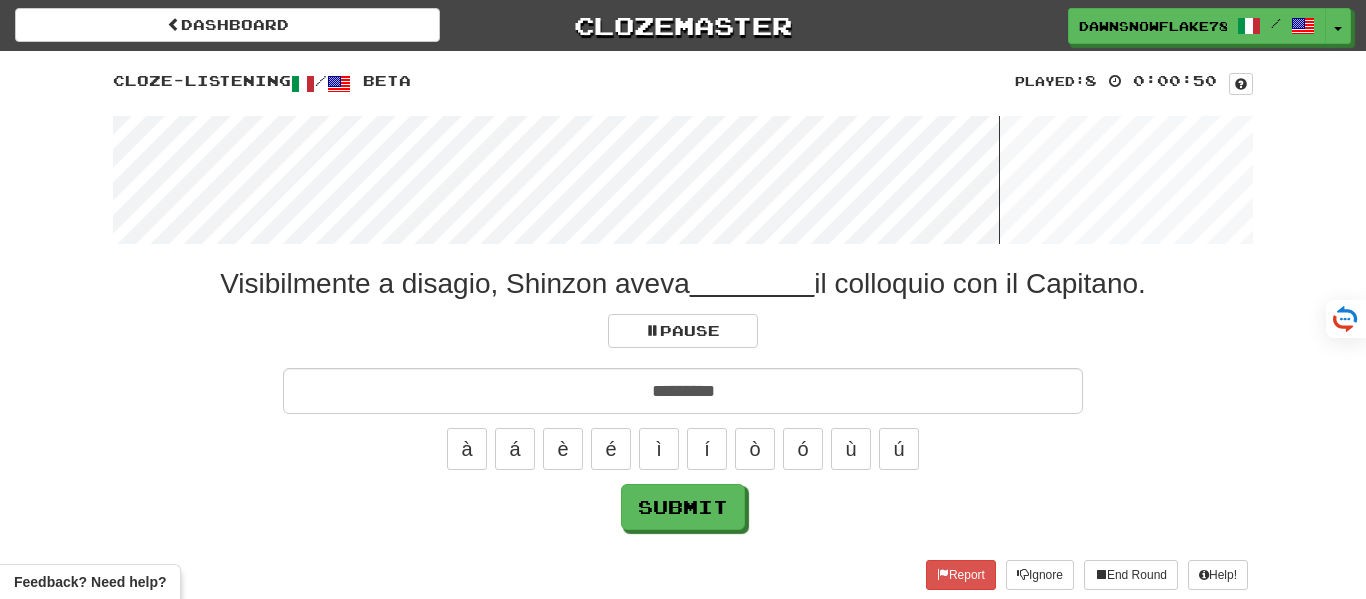 type on "*********" 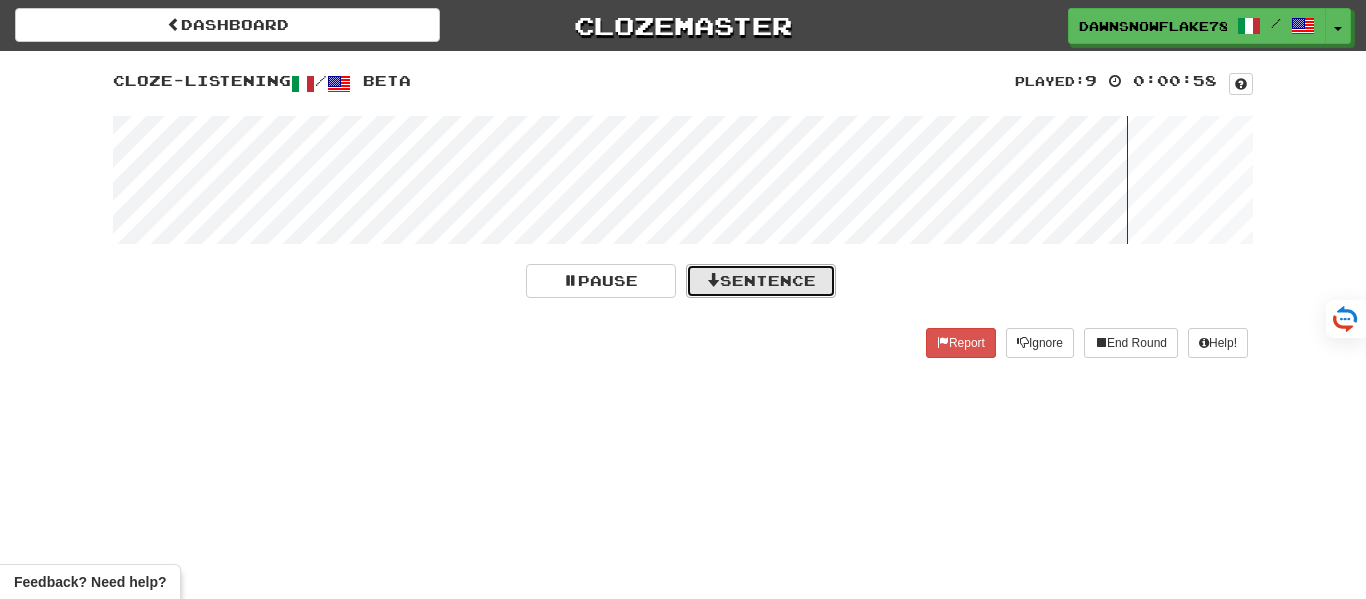 click on "Sentence" at bounding box center [761, 281] 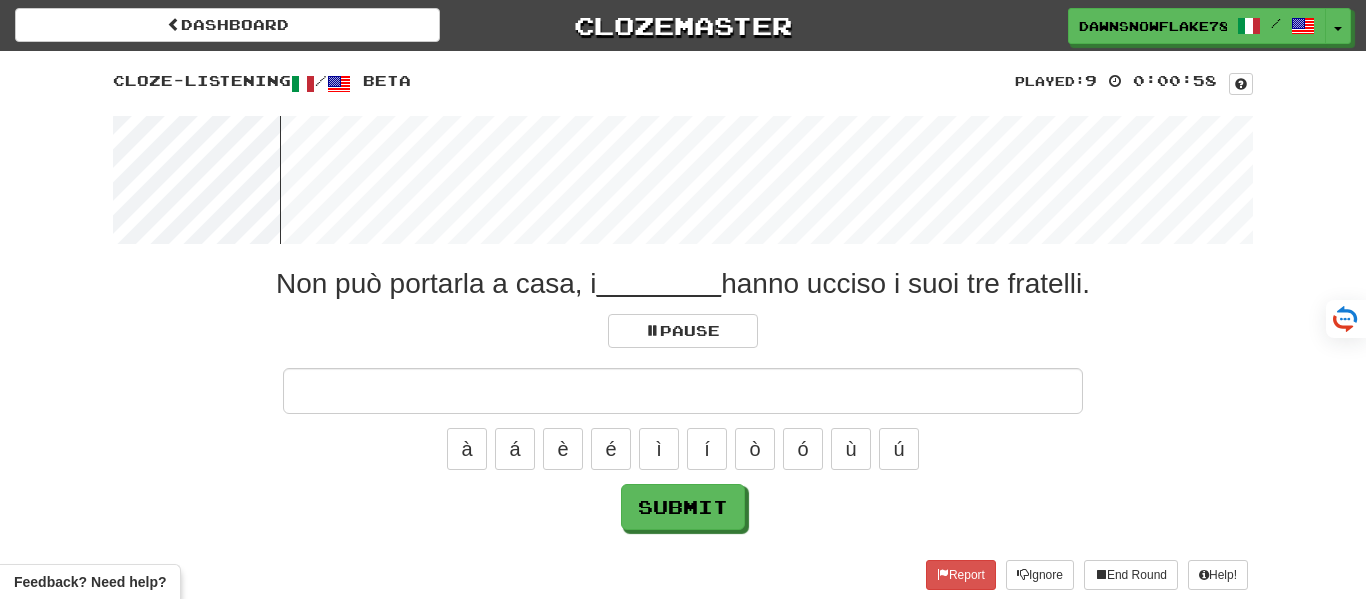 click at bounding box center (683, 391) 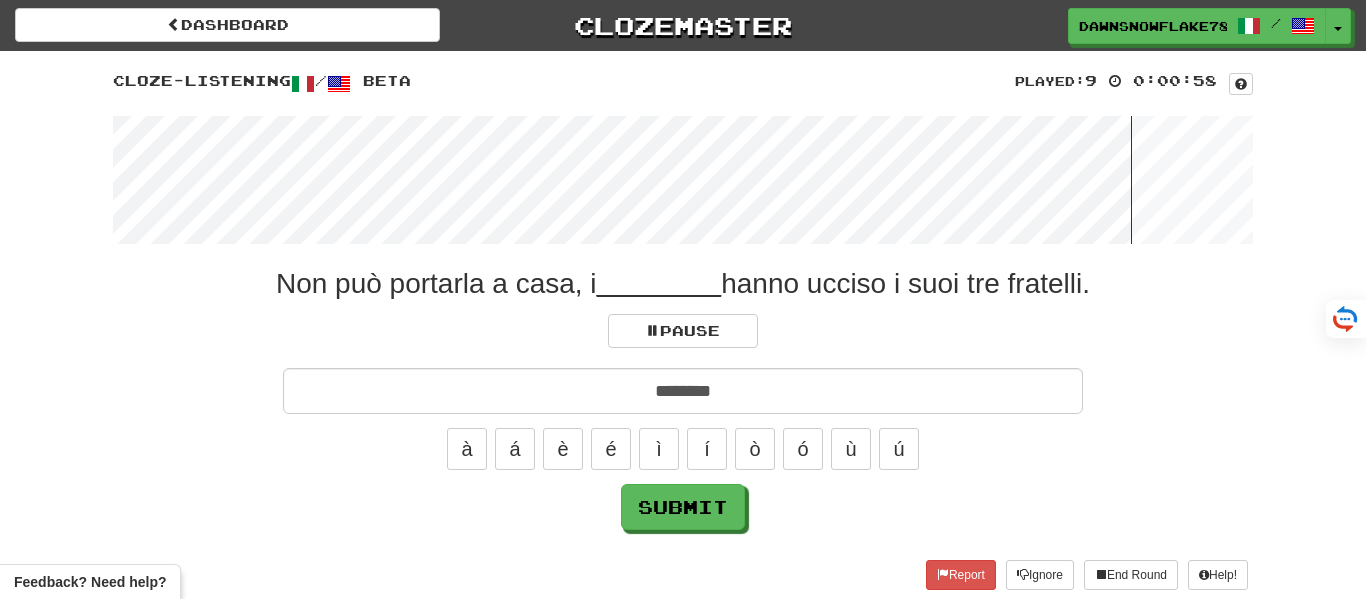 type on "********" 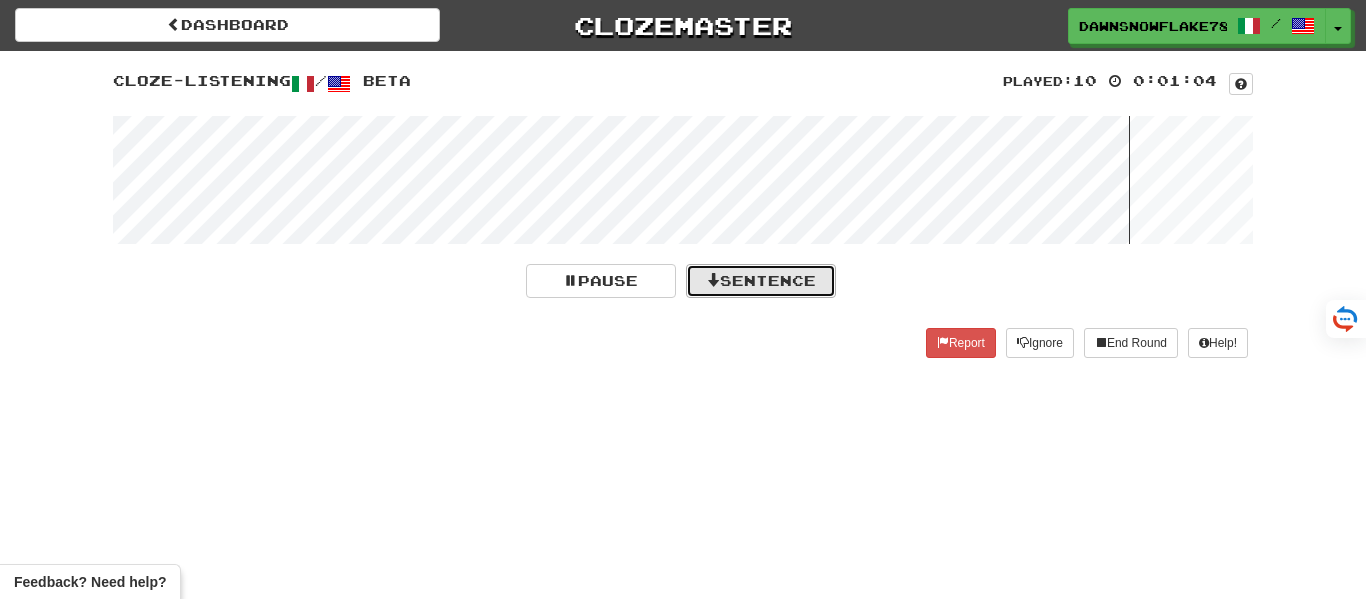 click on "Sentence" at bounding box center (761, 281) 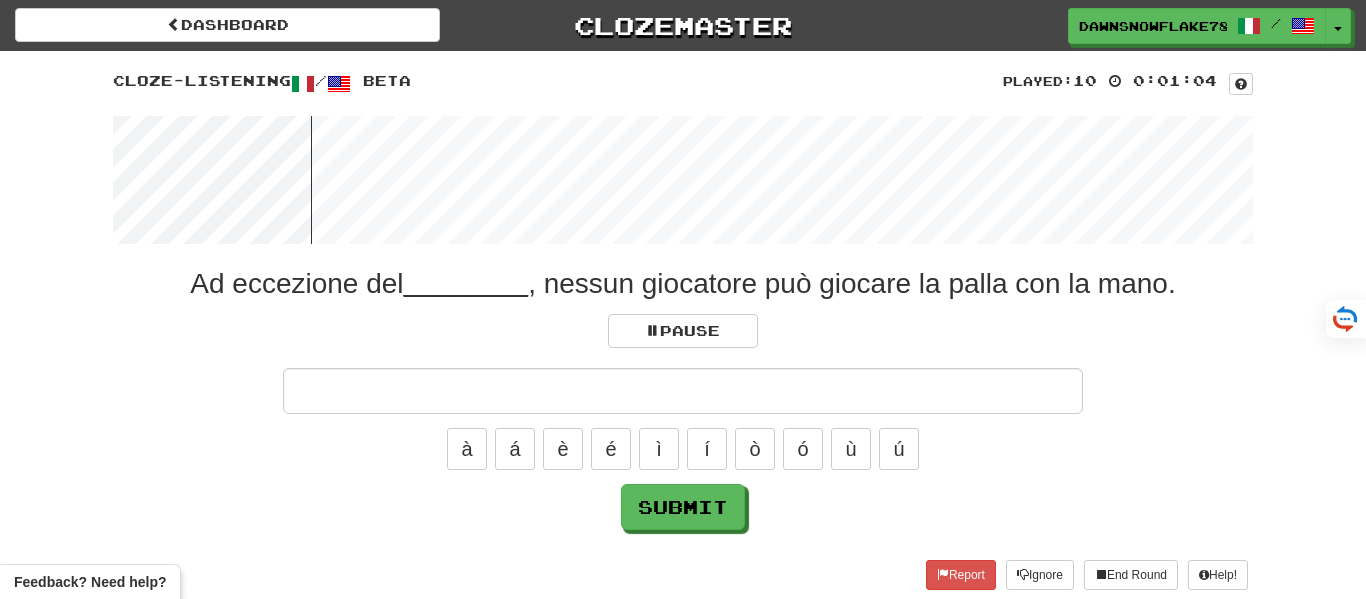 click at bounding box center [683, 391] 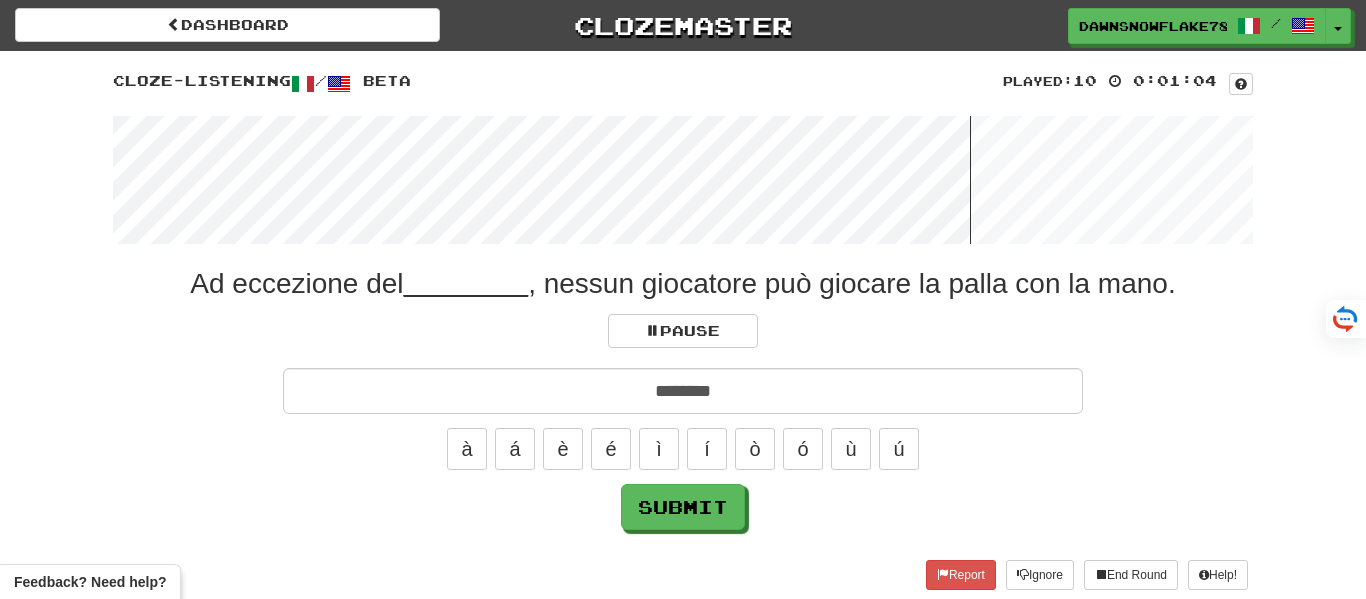type on "********" 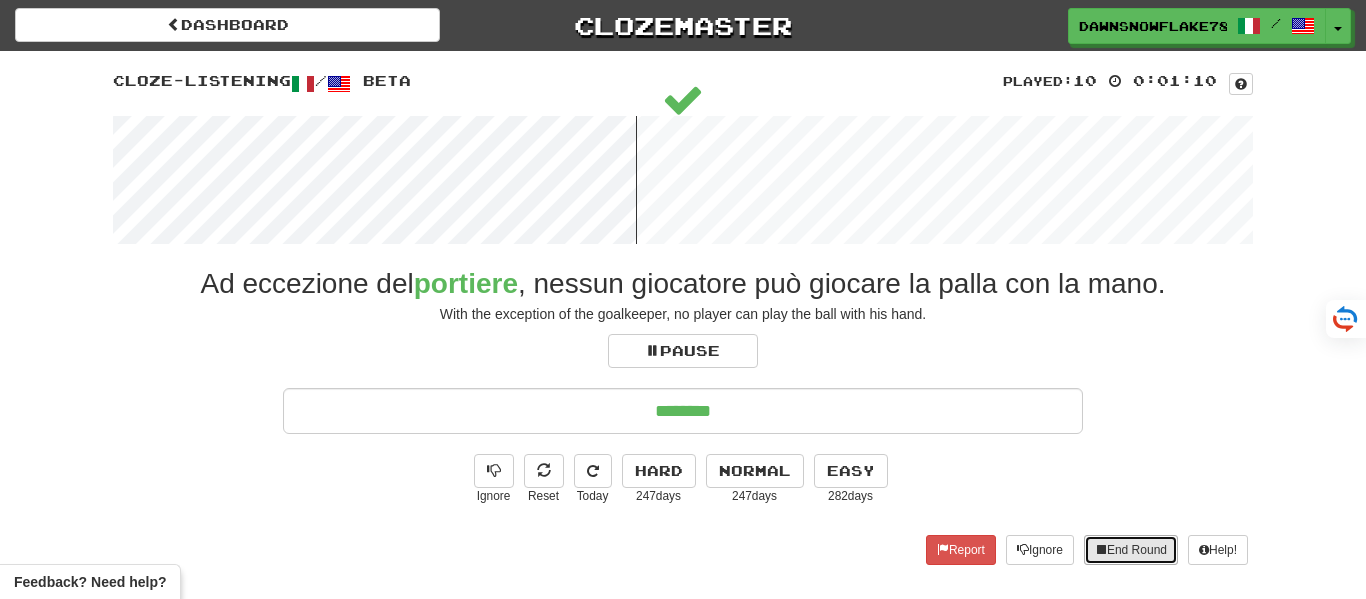 click on "End Round" at bounding box center [1131, 550] 